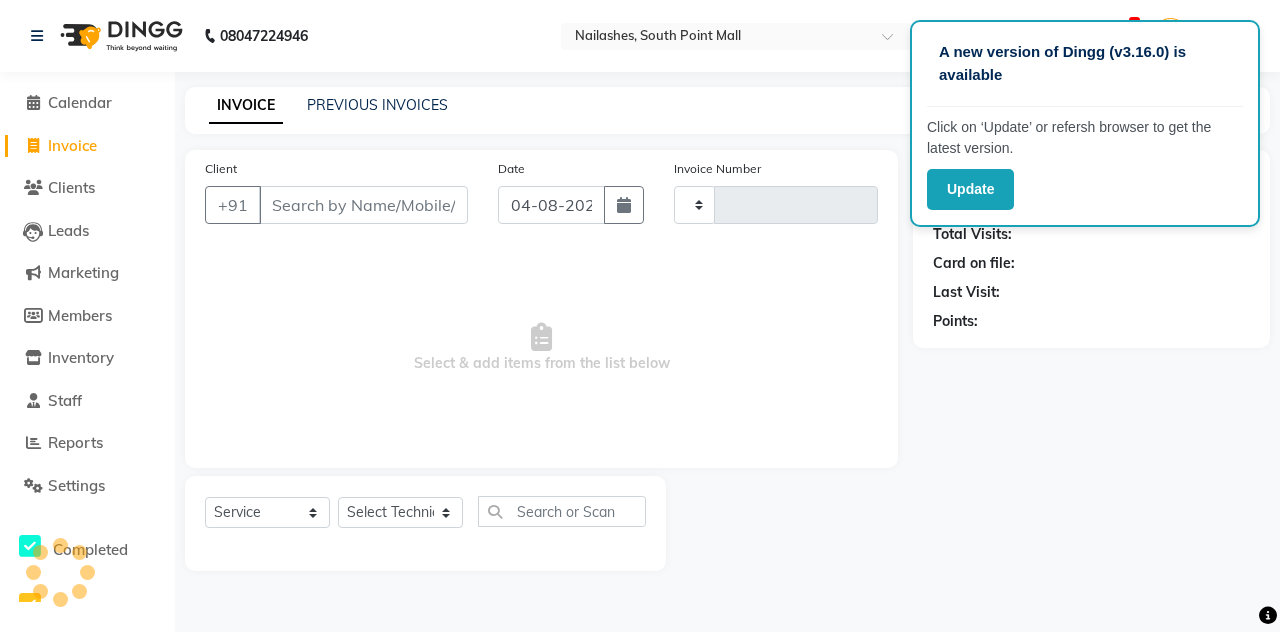 select on "service" 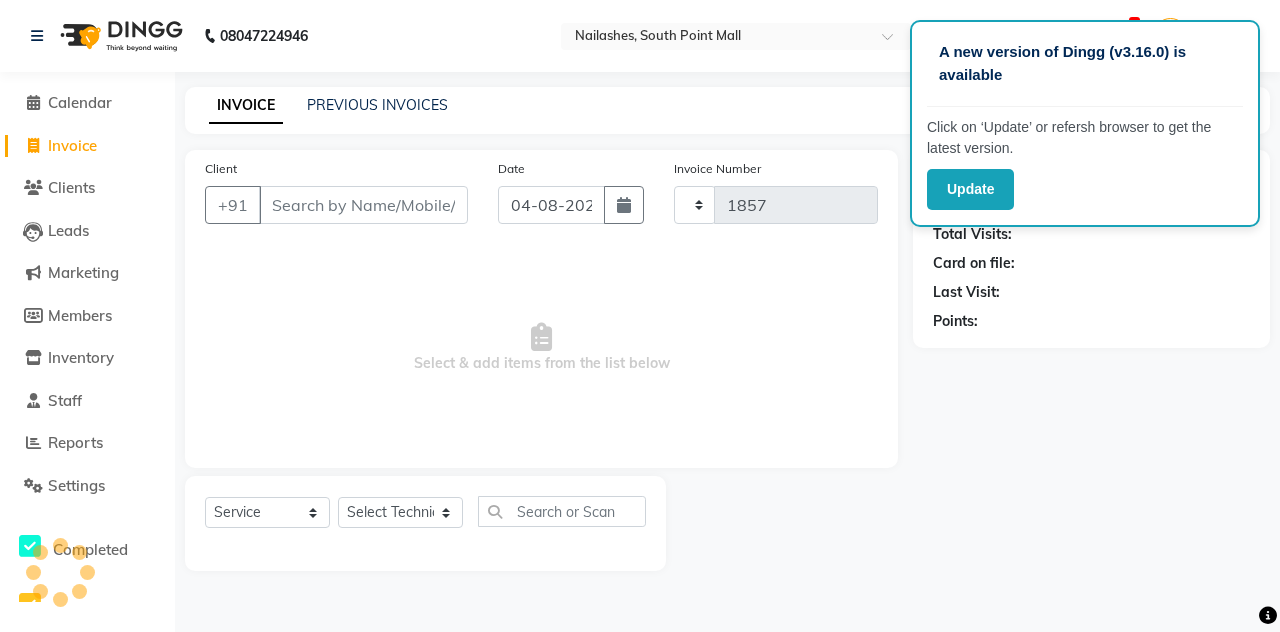 click on "Client" at bounding box center [363, 205] 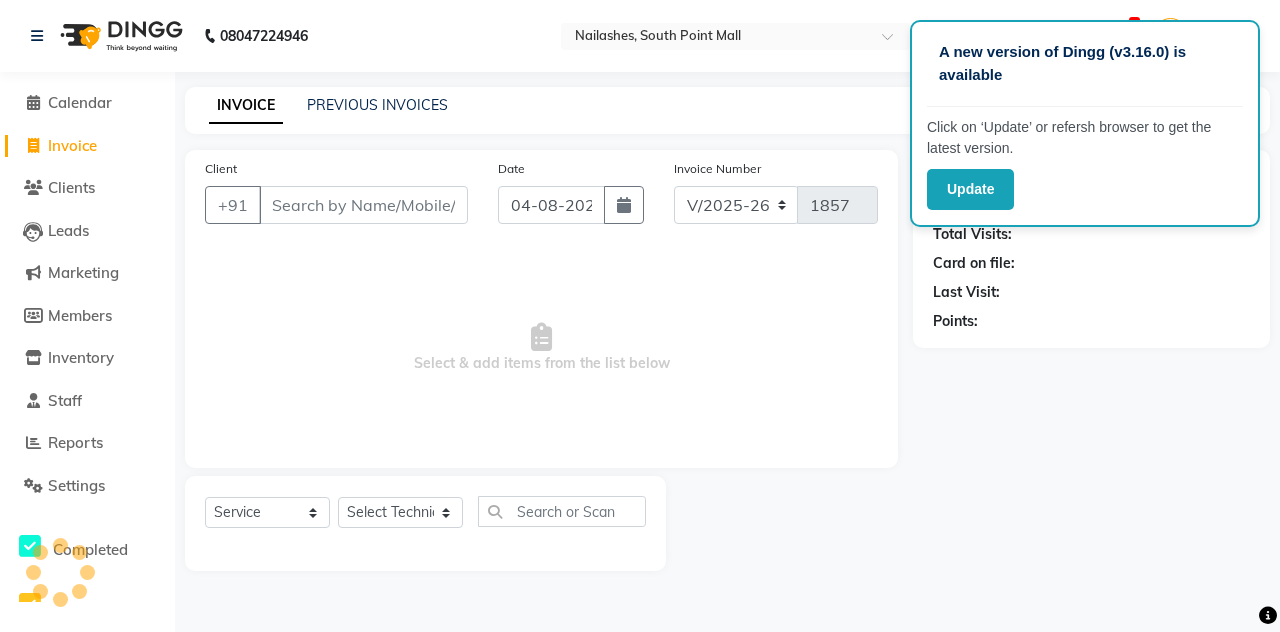 scroll, scrollTop: 0, scrollLeft: 0, axis: both 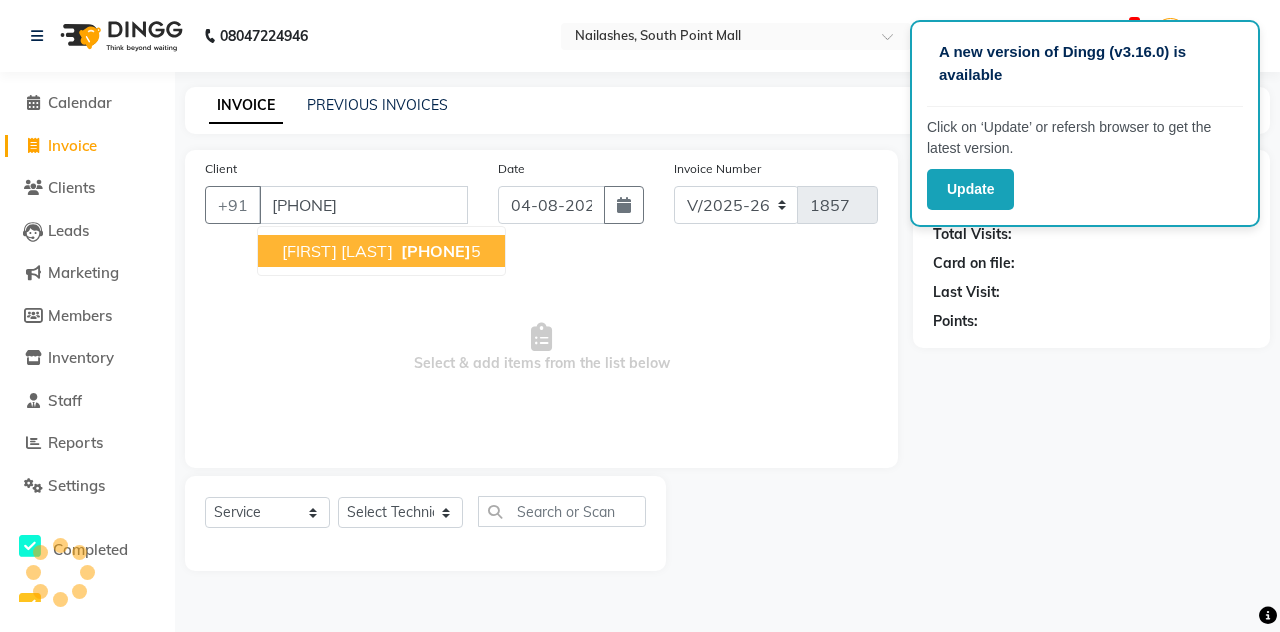 type on "[PHONE]" 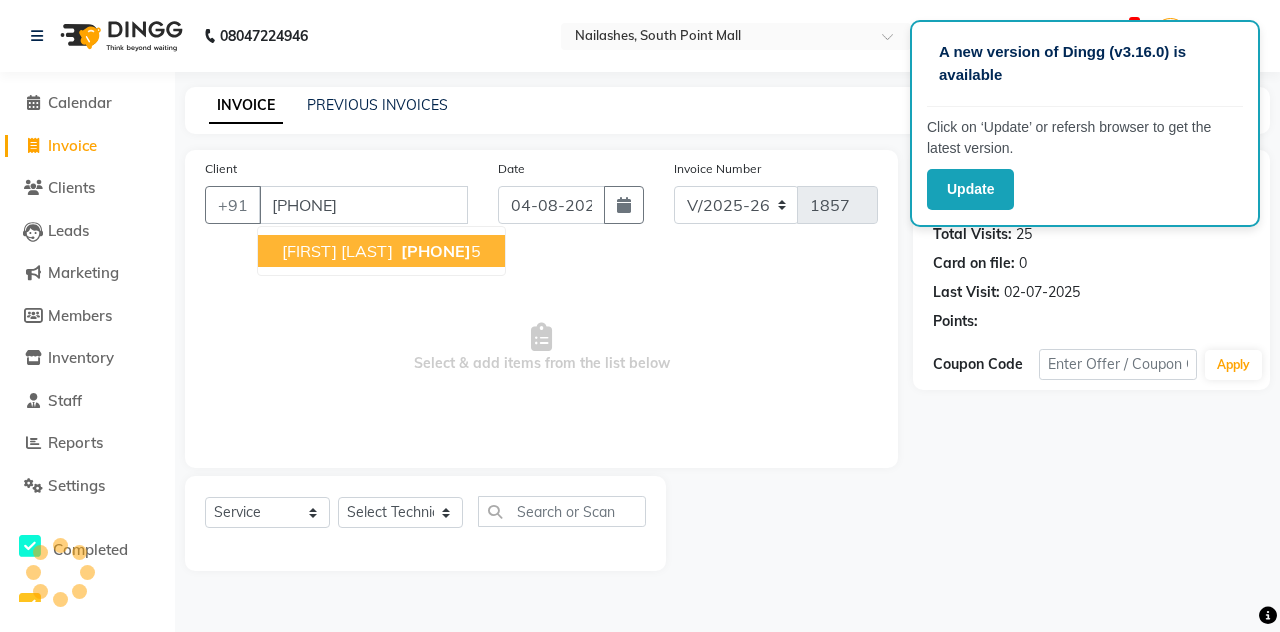 scroll, scrollTop: 0, scrollLeft: 0, axis: both 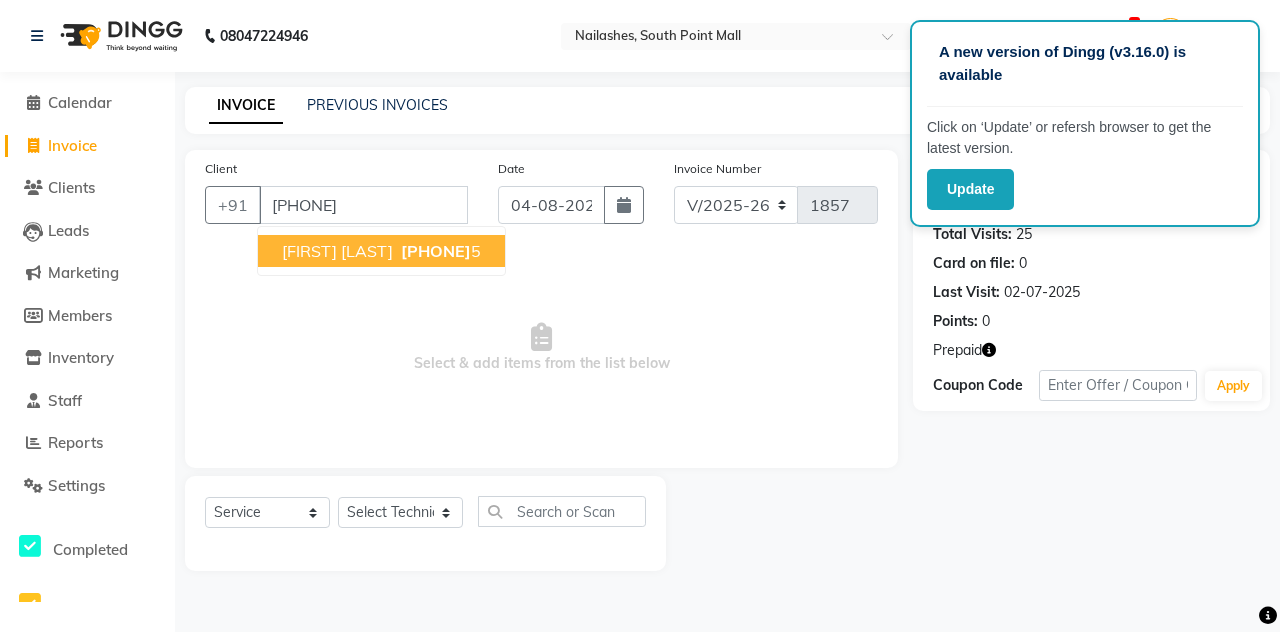 click on "[PHONE]" at bounding box center [436, 251] 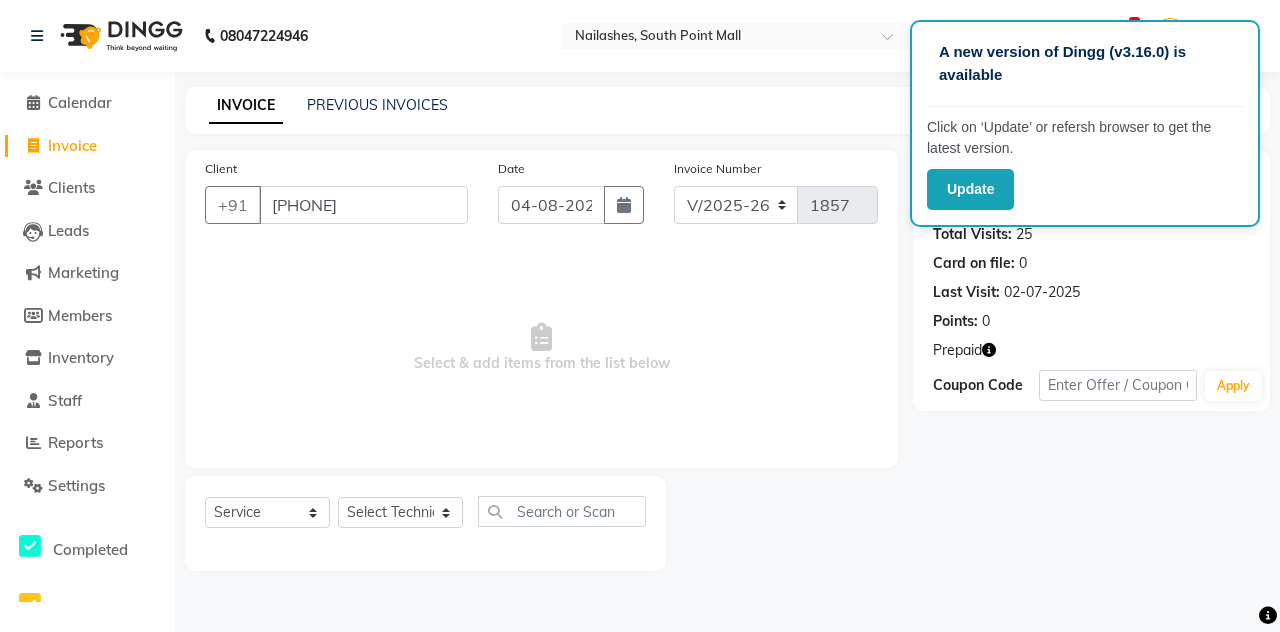click 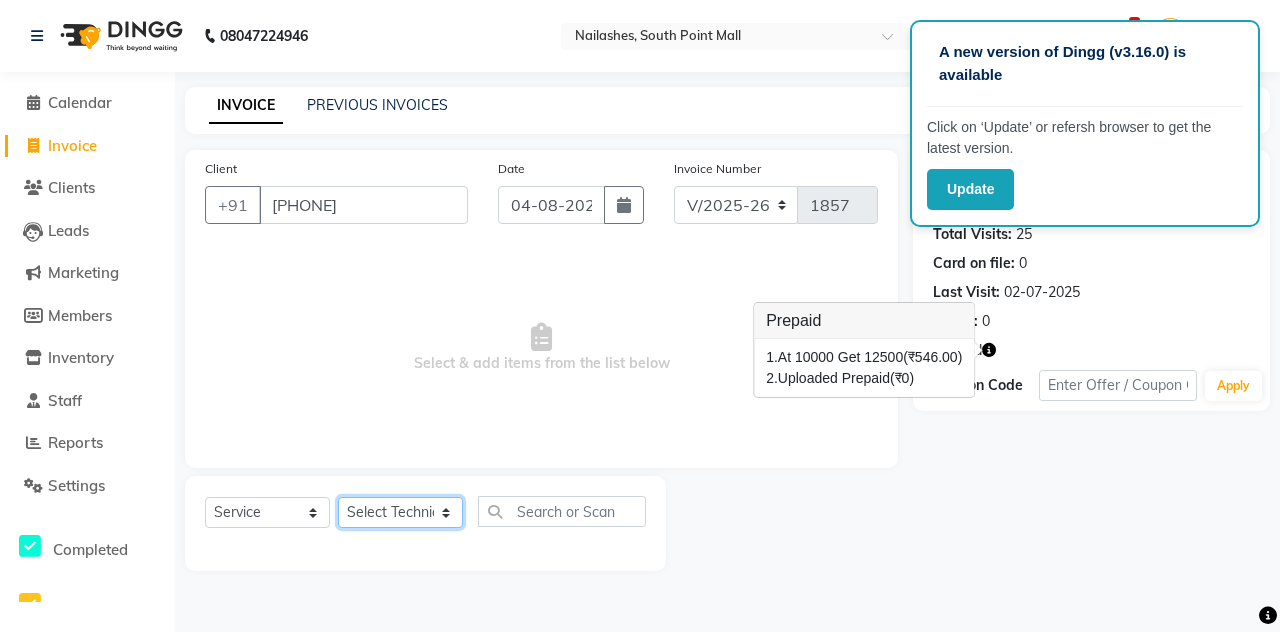 click on "Select Technician Admin Anamika Anita Arjun Mamta Manager Muskan Nisha Samir Shanu Shushanto" 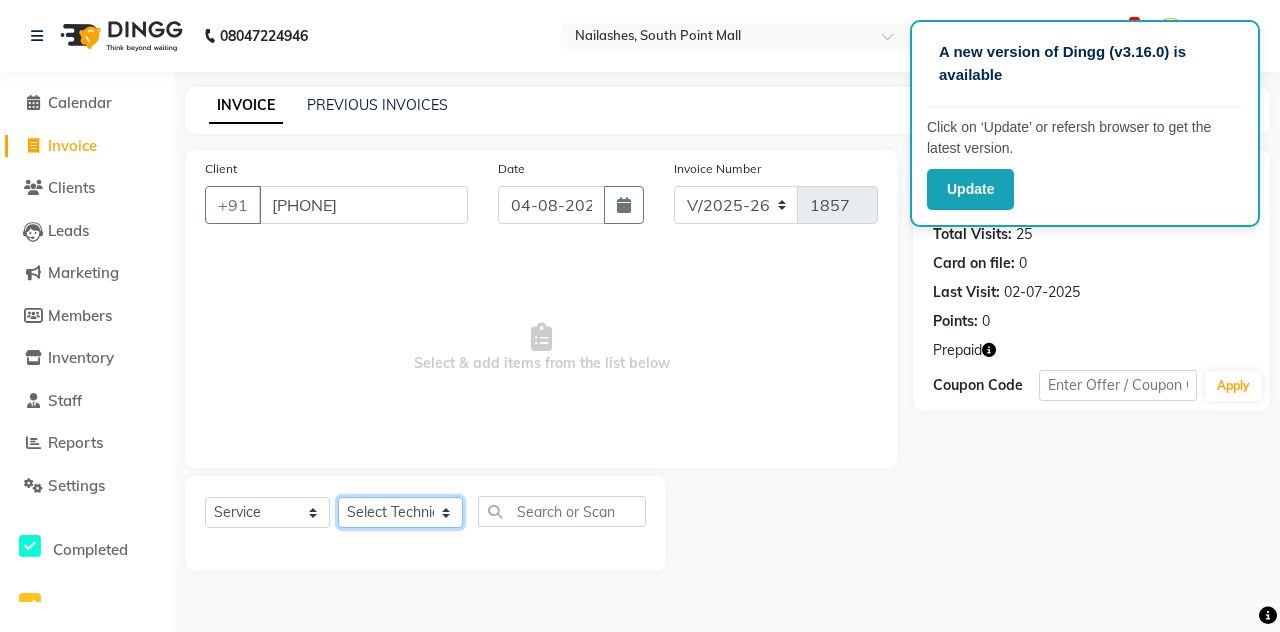 select on "19477" 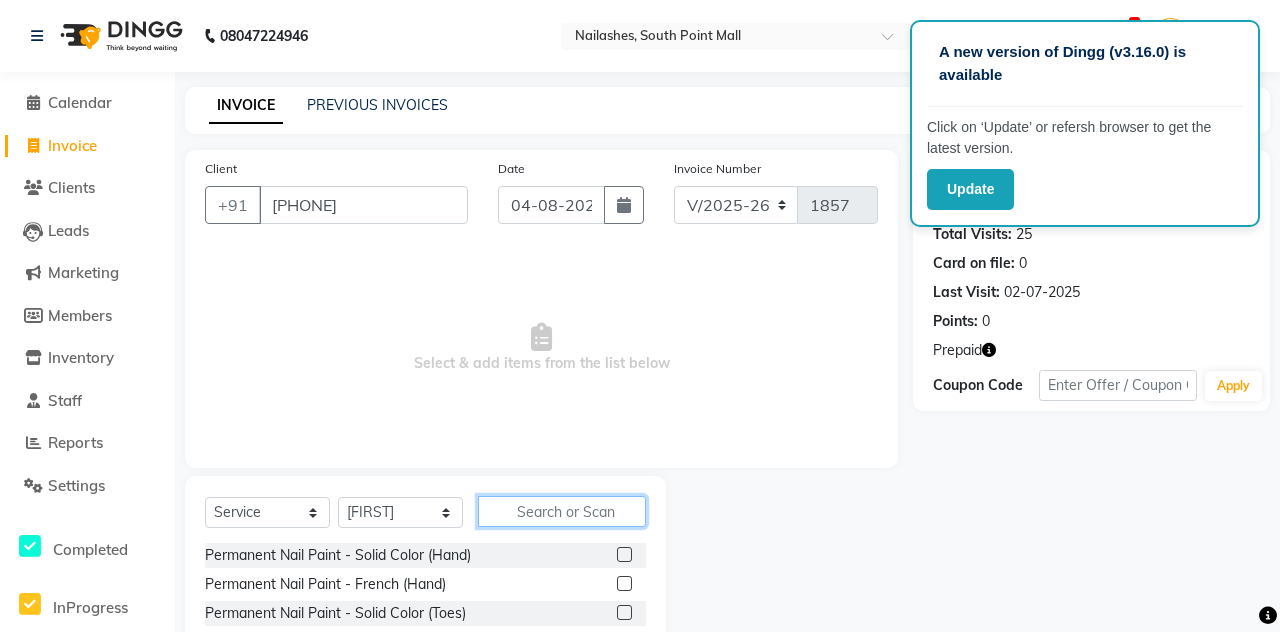click 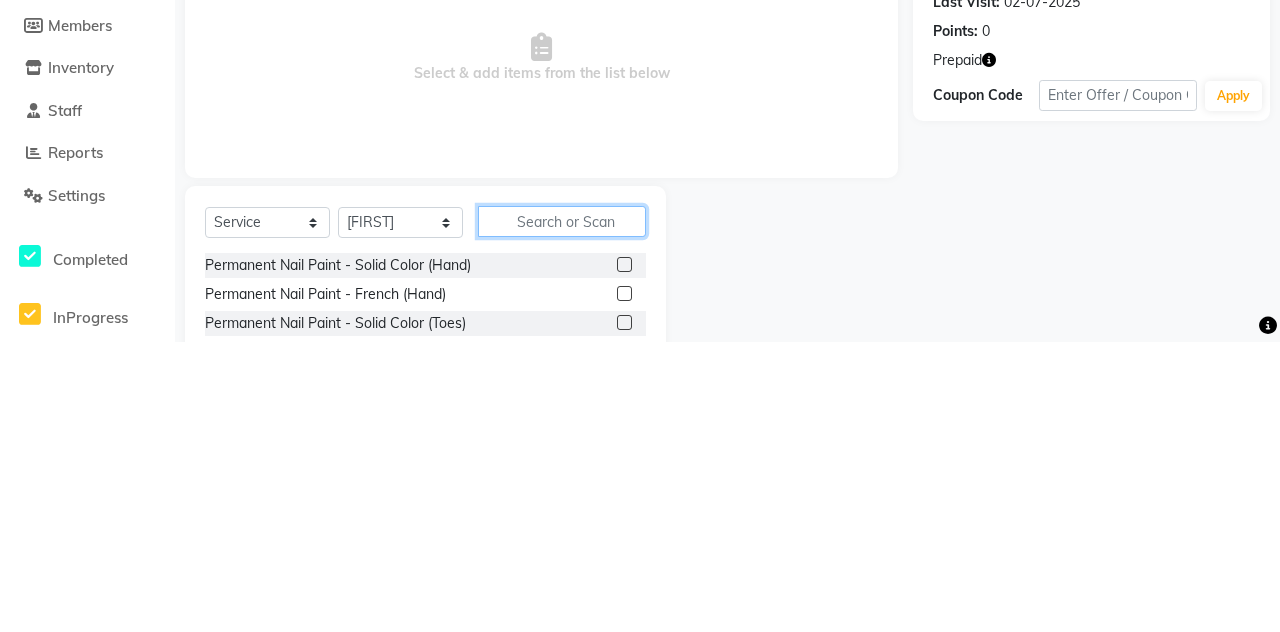 scroll, scrollTop: 31, scrollLeft: 0, axis: vertical 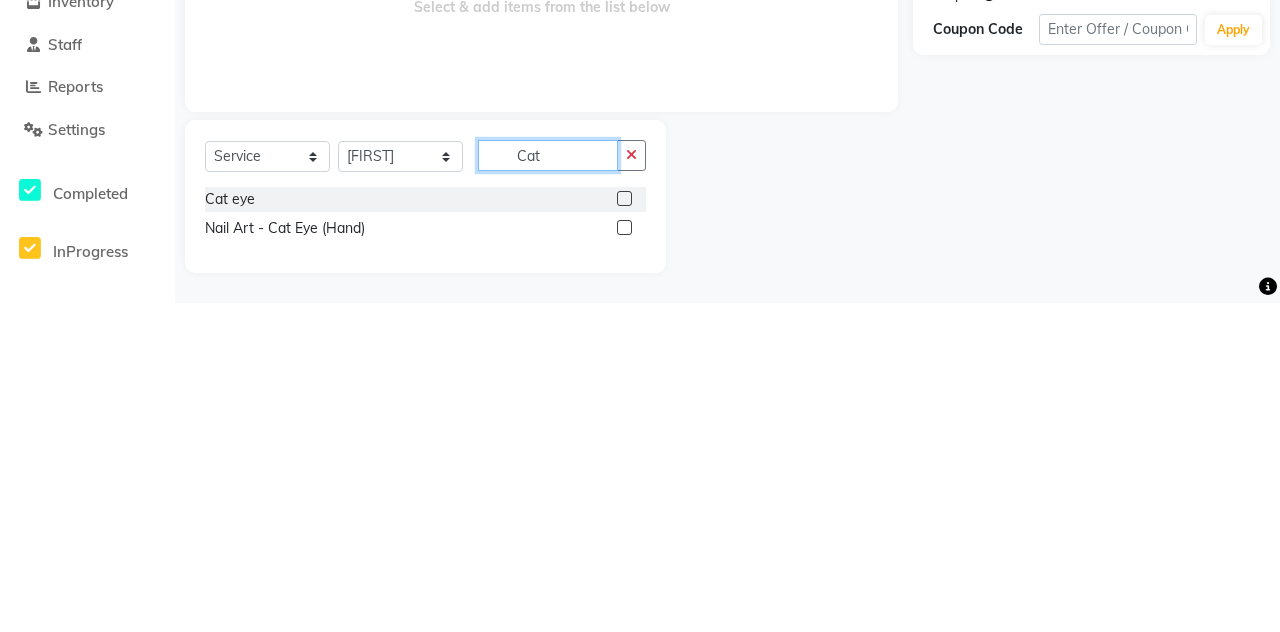 type on "Cat" 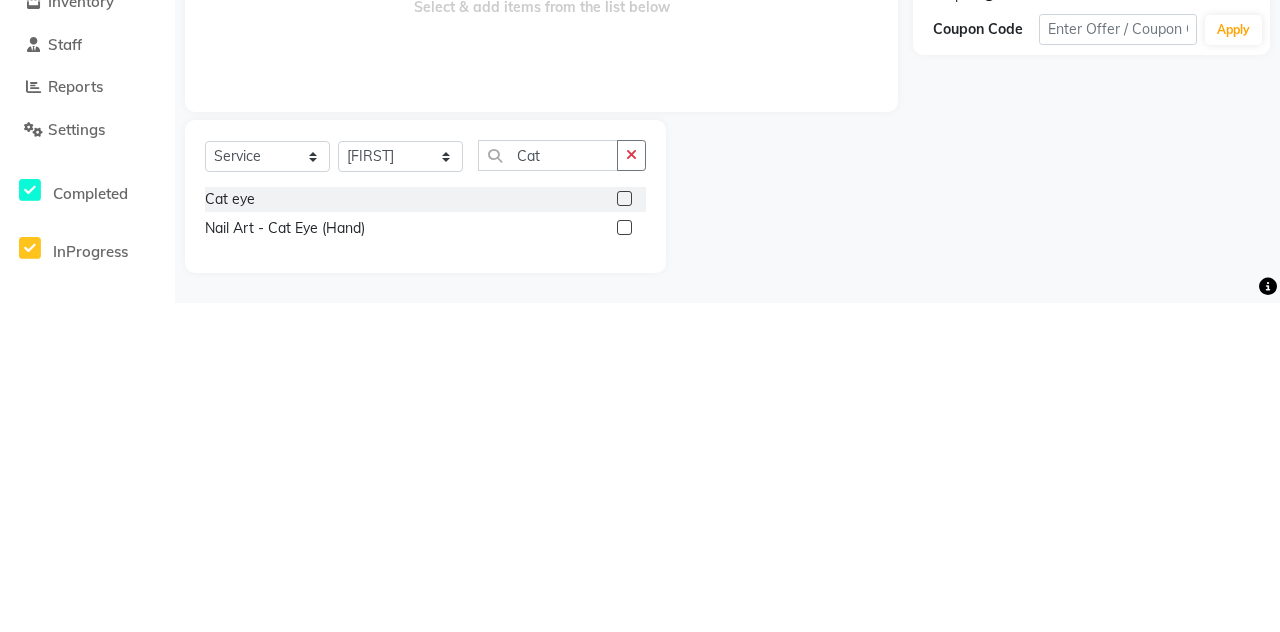 click 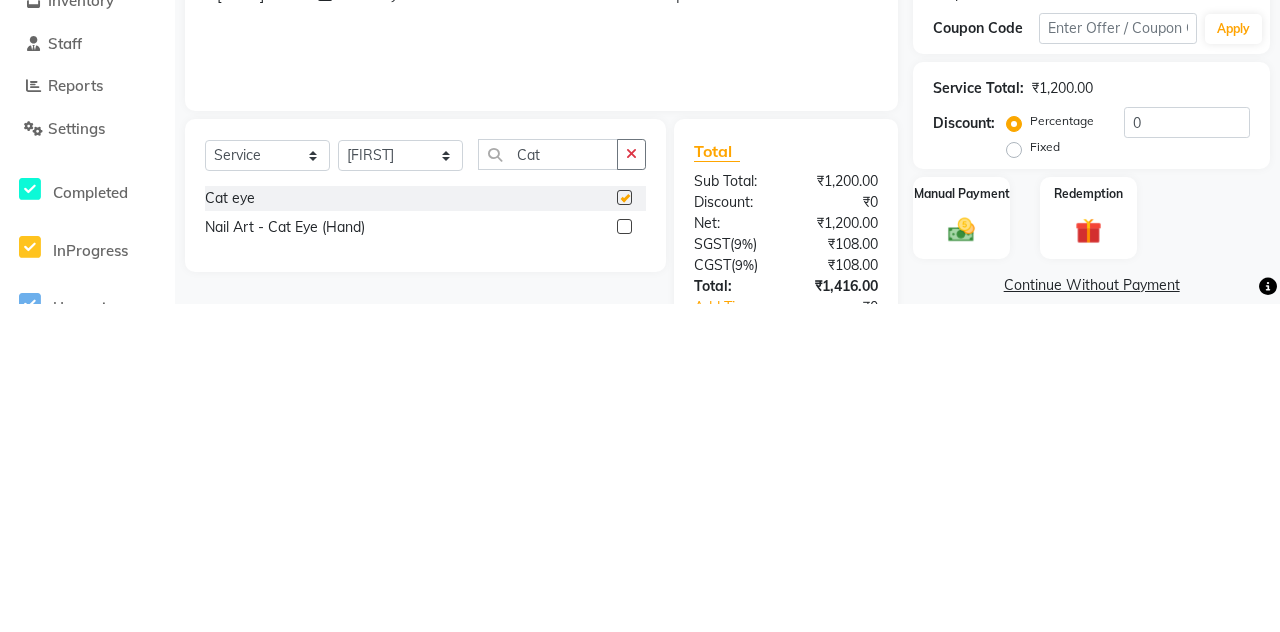 scroll, scrollTop: 28, scrollLeft: 0, axis: vertical 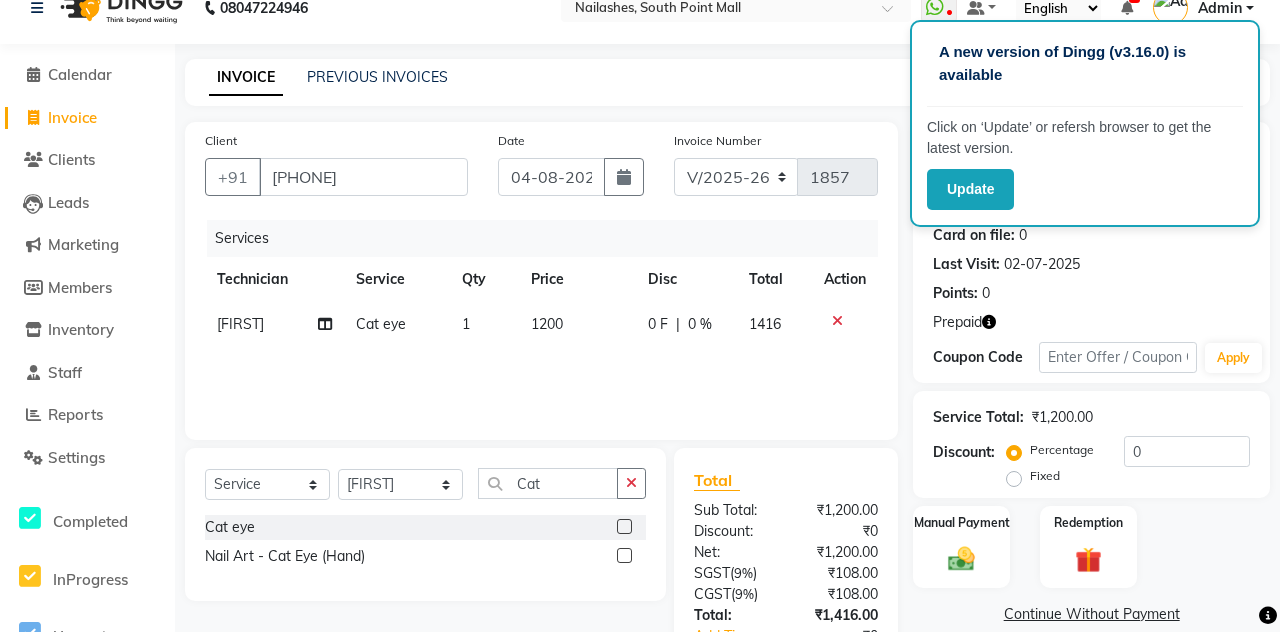 checkbox on "false" 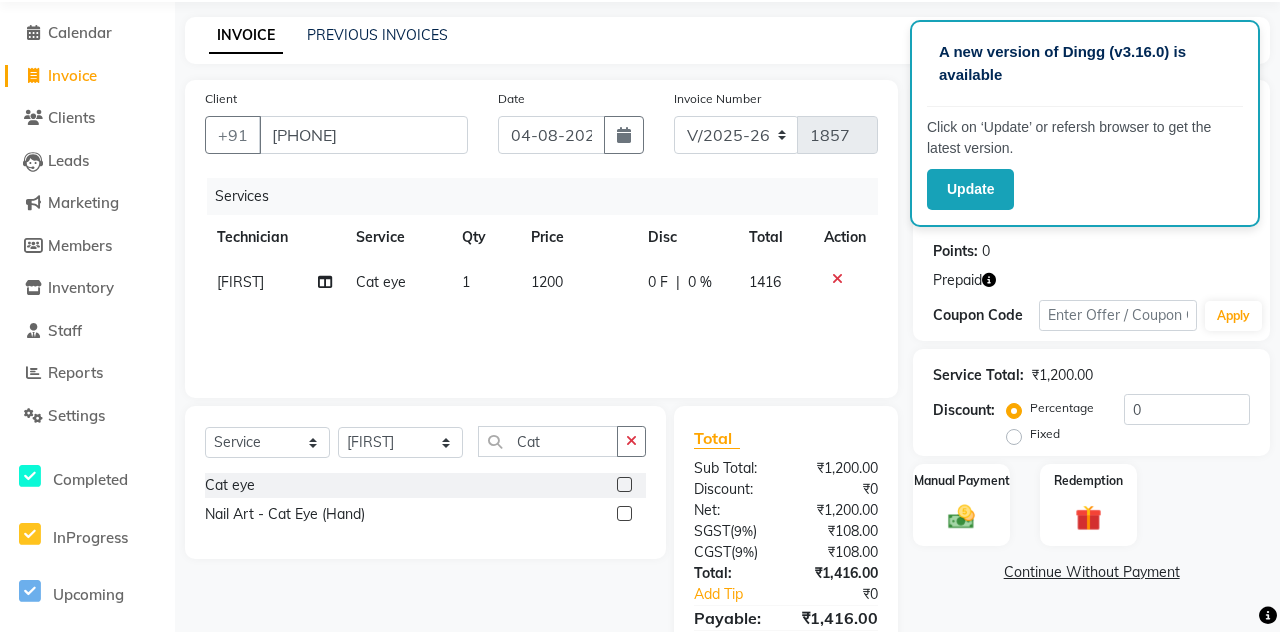 click 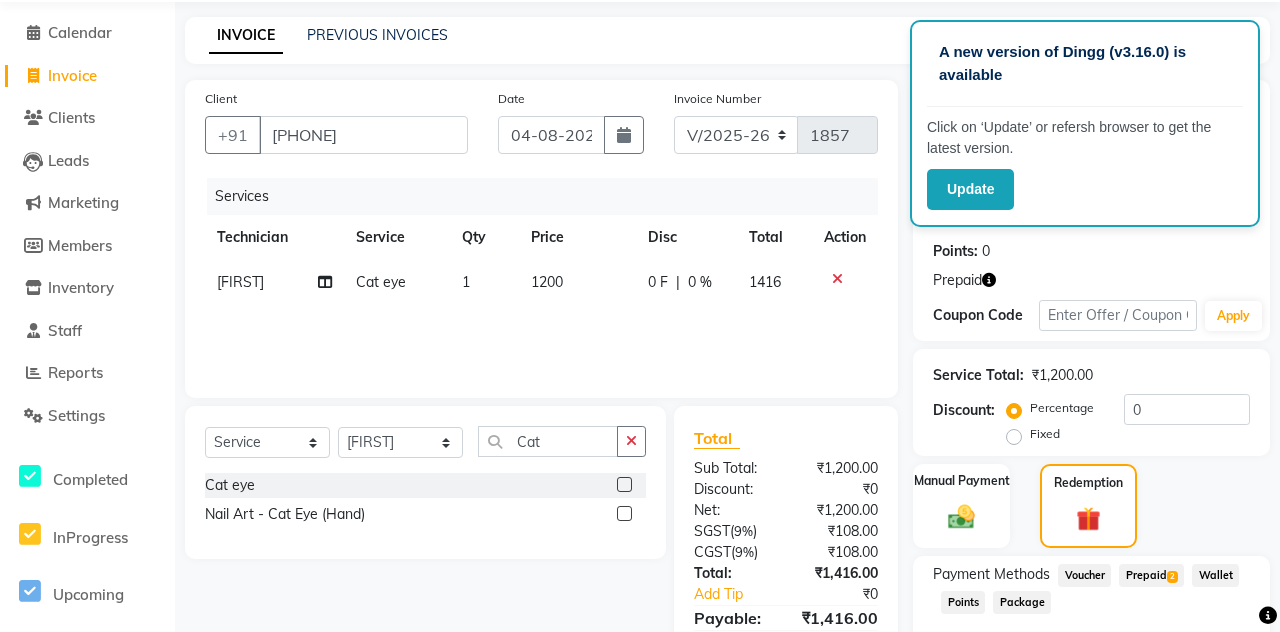 click on "Prepaid  2" 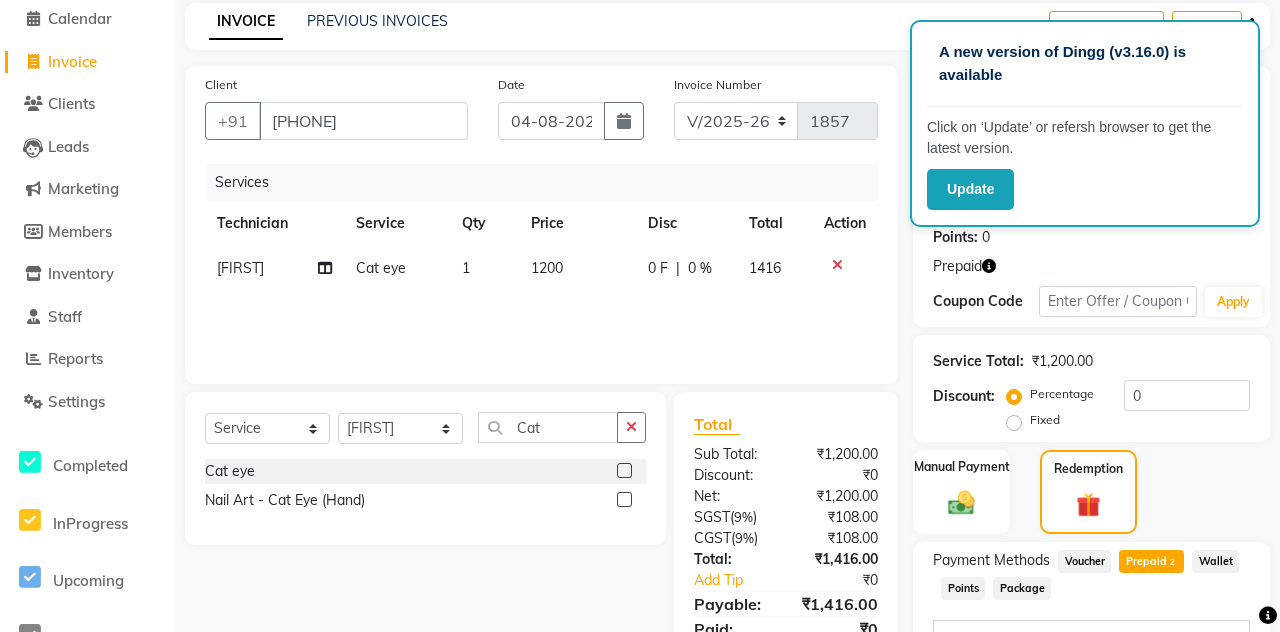 scroll, scrollTop: 197, scrollLeft: 0, axis: vertical 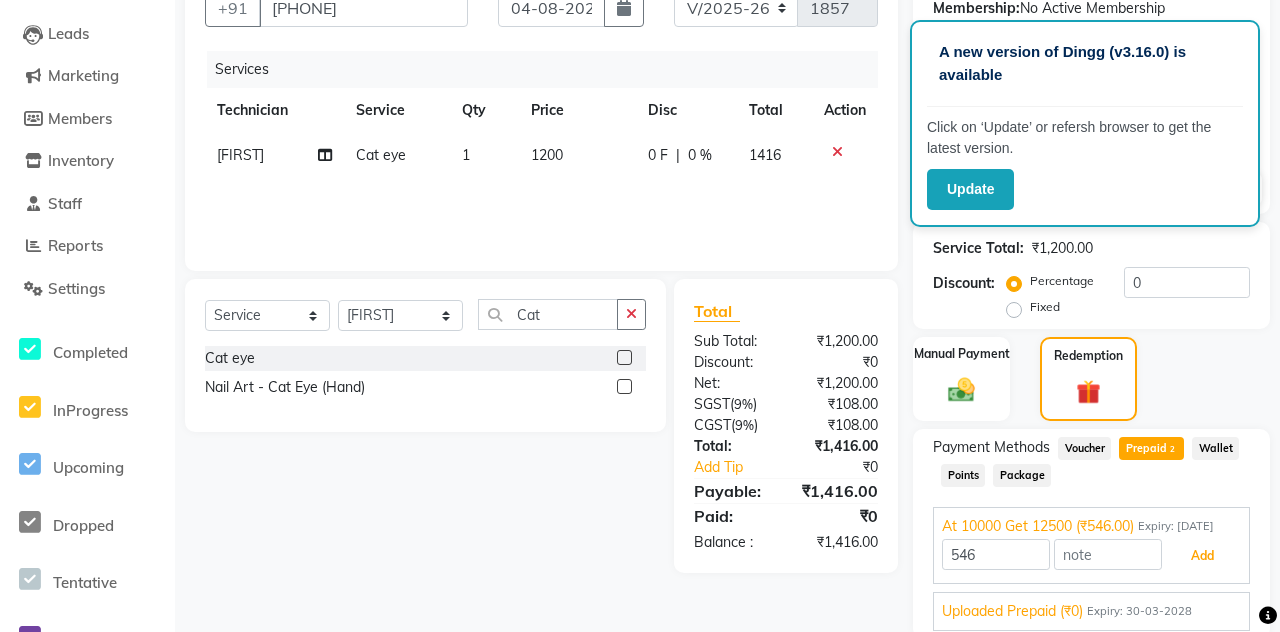 click on "Add" at bounding box center [1202, 556] 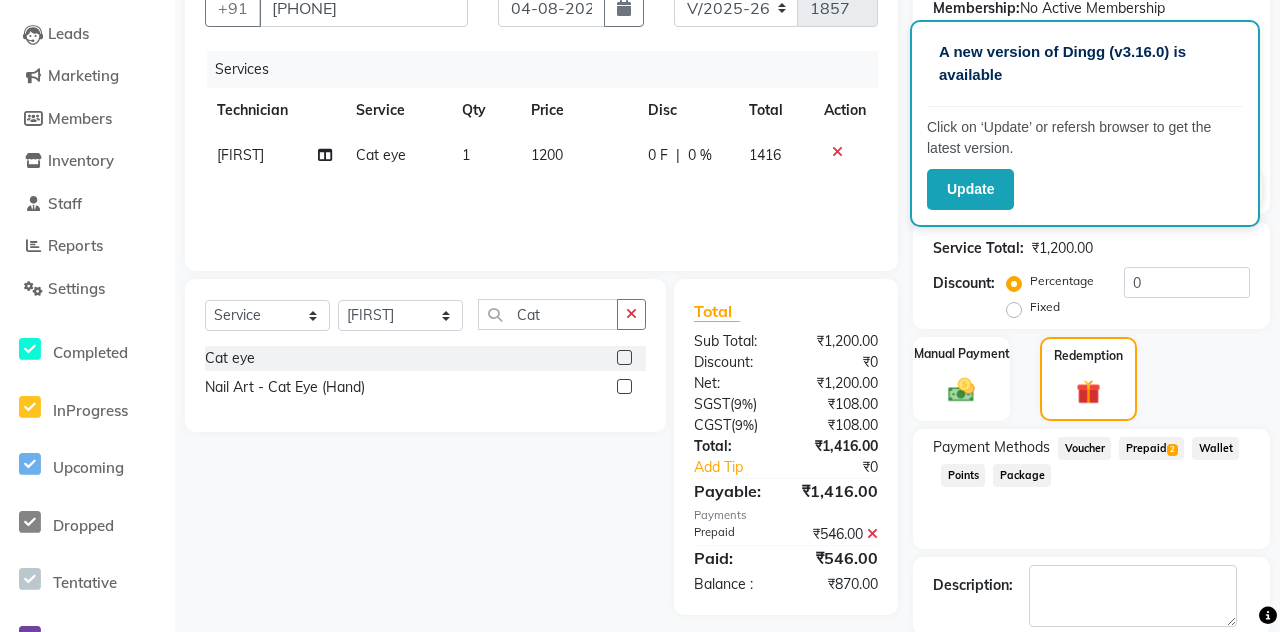 click 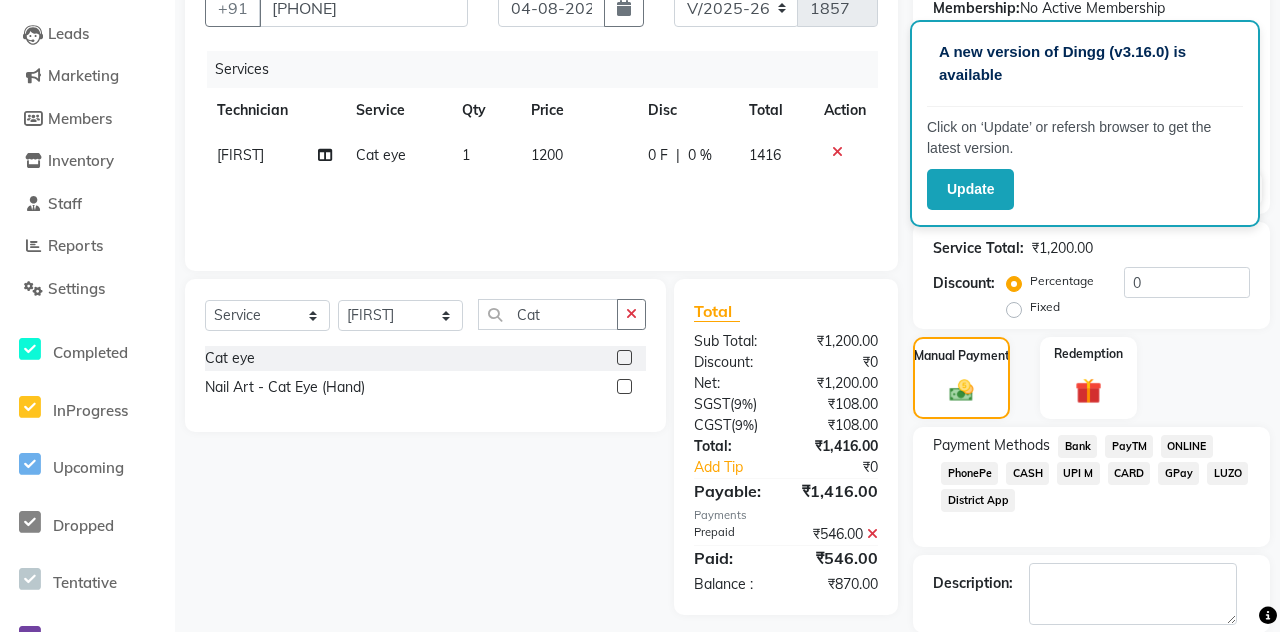 click on "CASH" 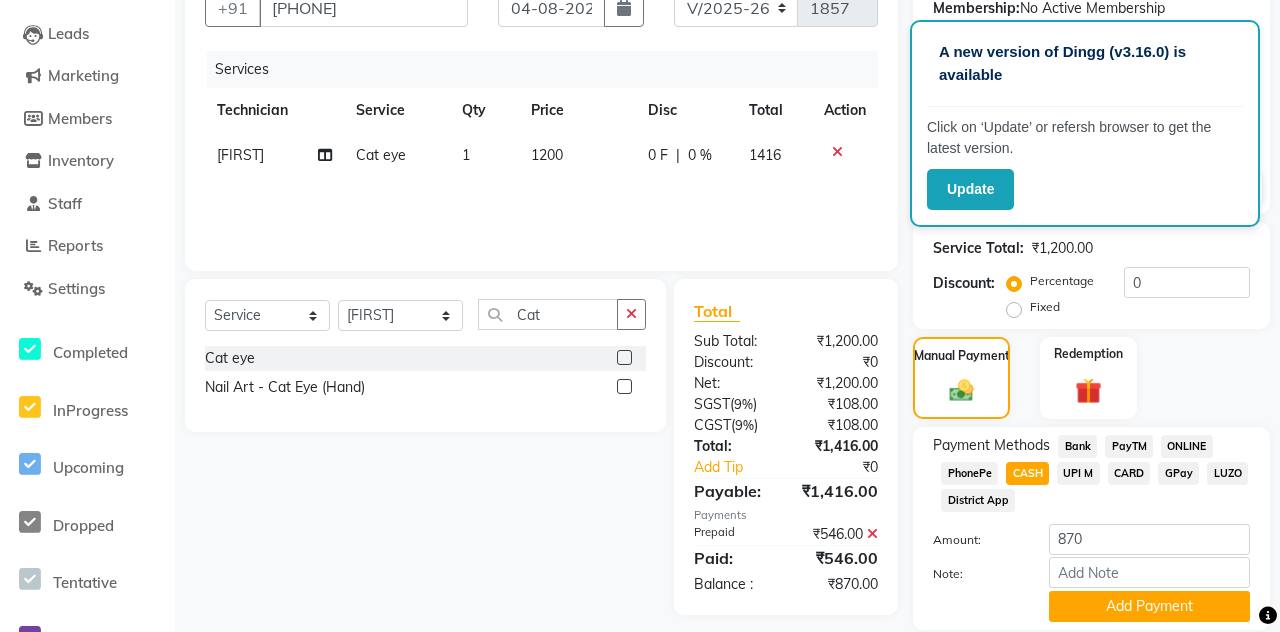 click on "Add Payment" 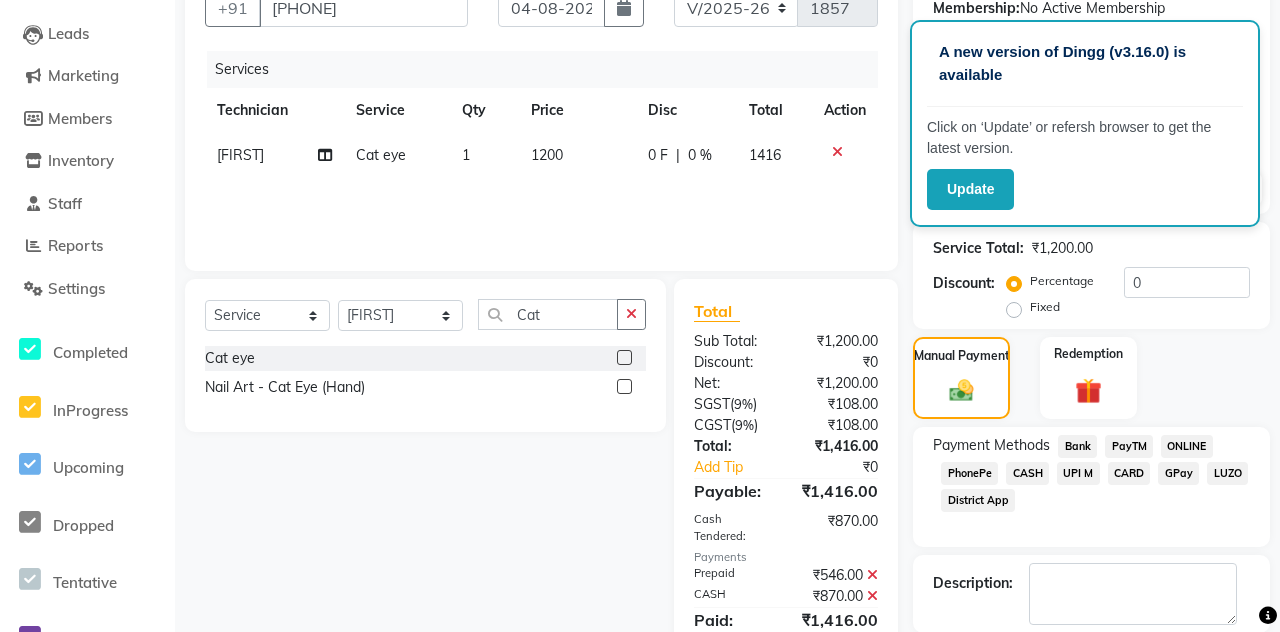 scroll, scrollTop: 198, scrollLeft: 0, axis: vertical 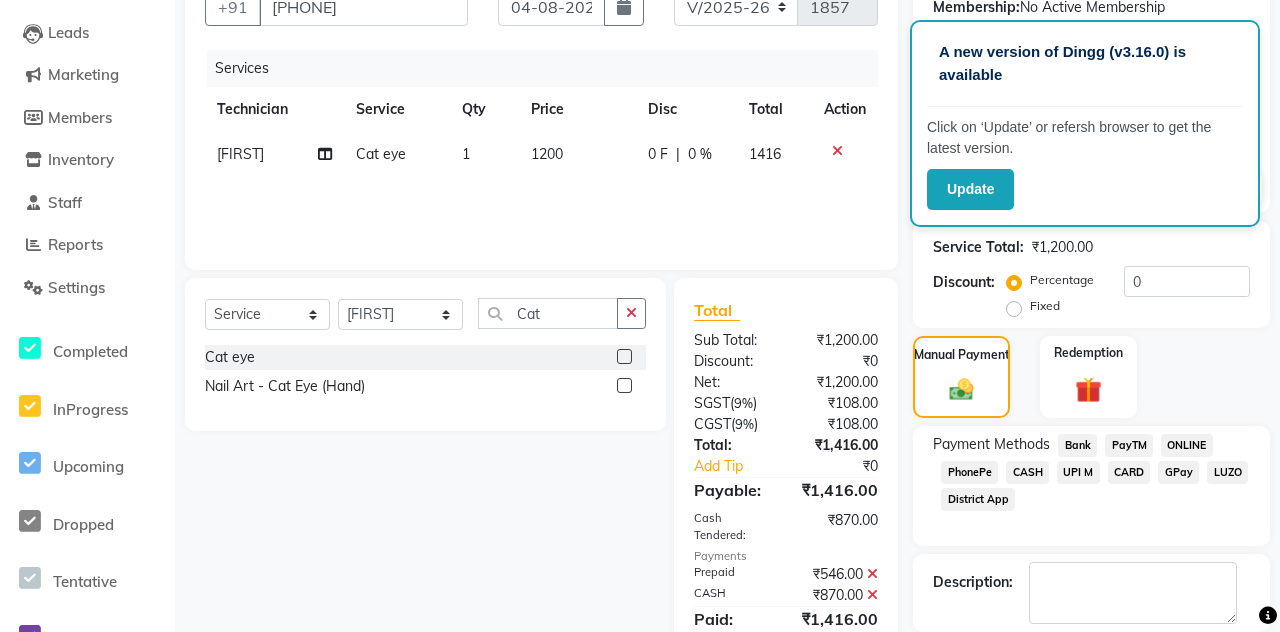 click on "Checkout" 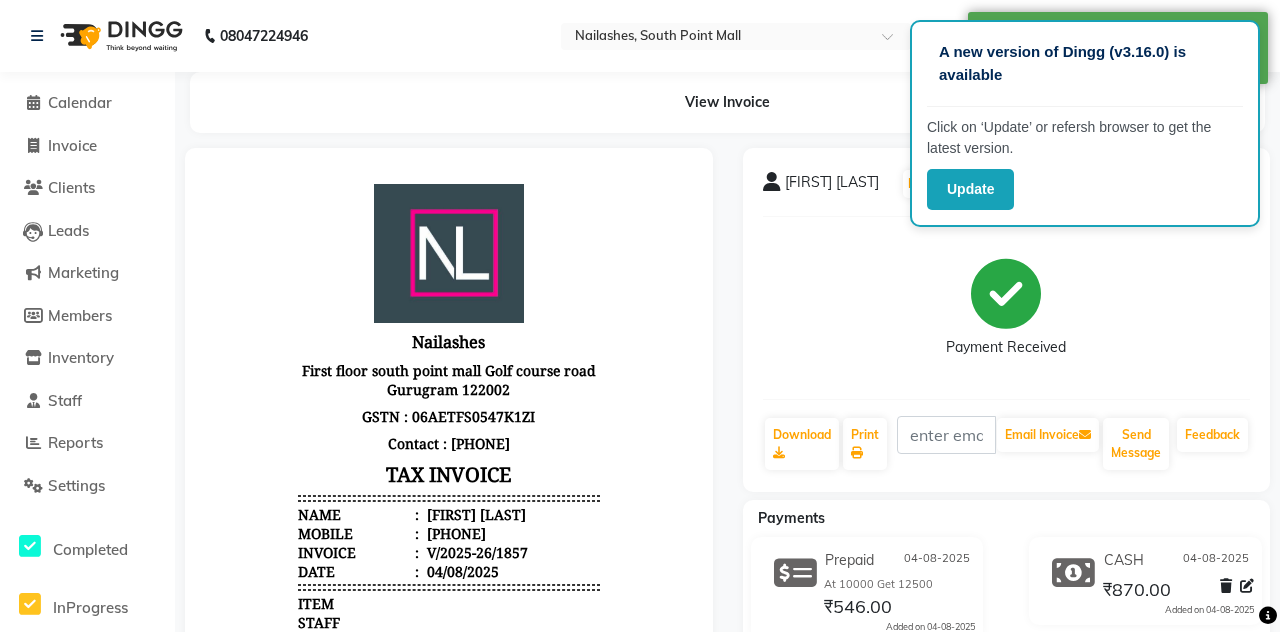 scroll, scrollTop: 0, scrollLeft: 0, axis: both 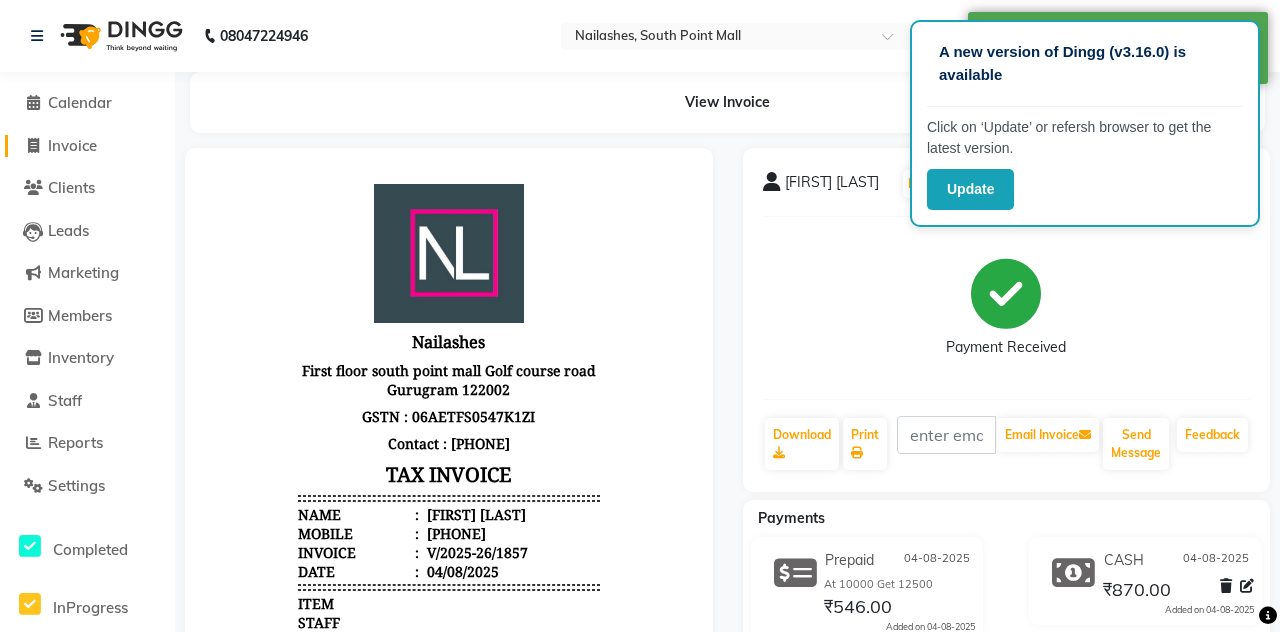 click on "Invoice" 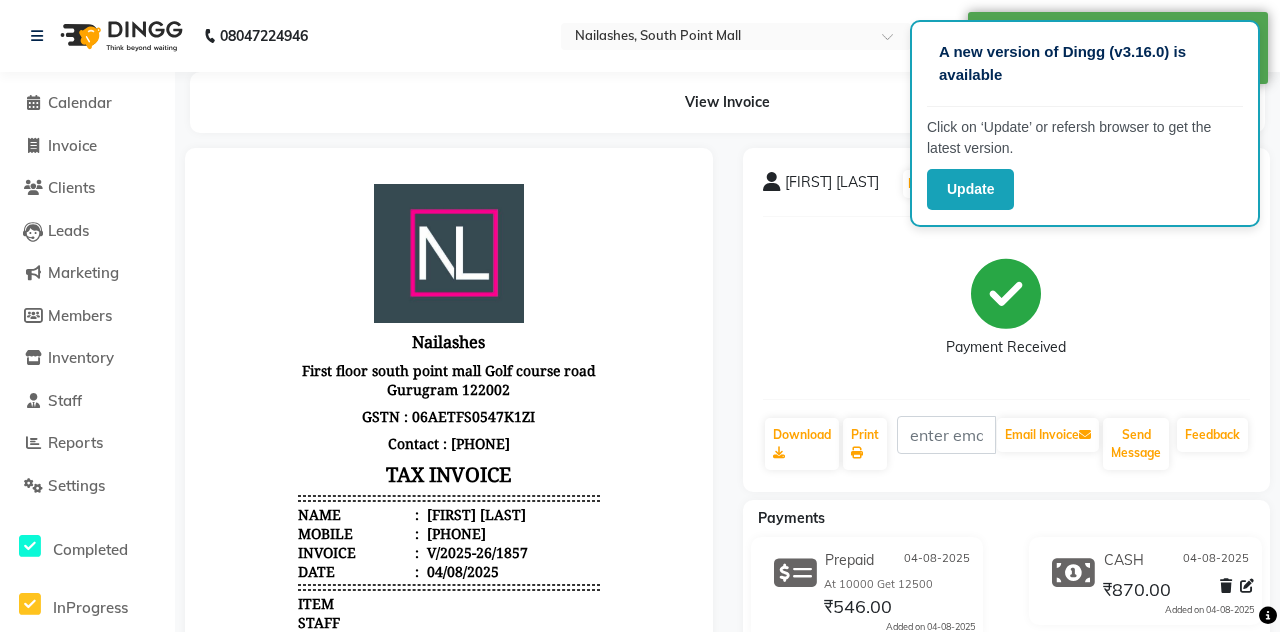 select on "service" 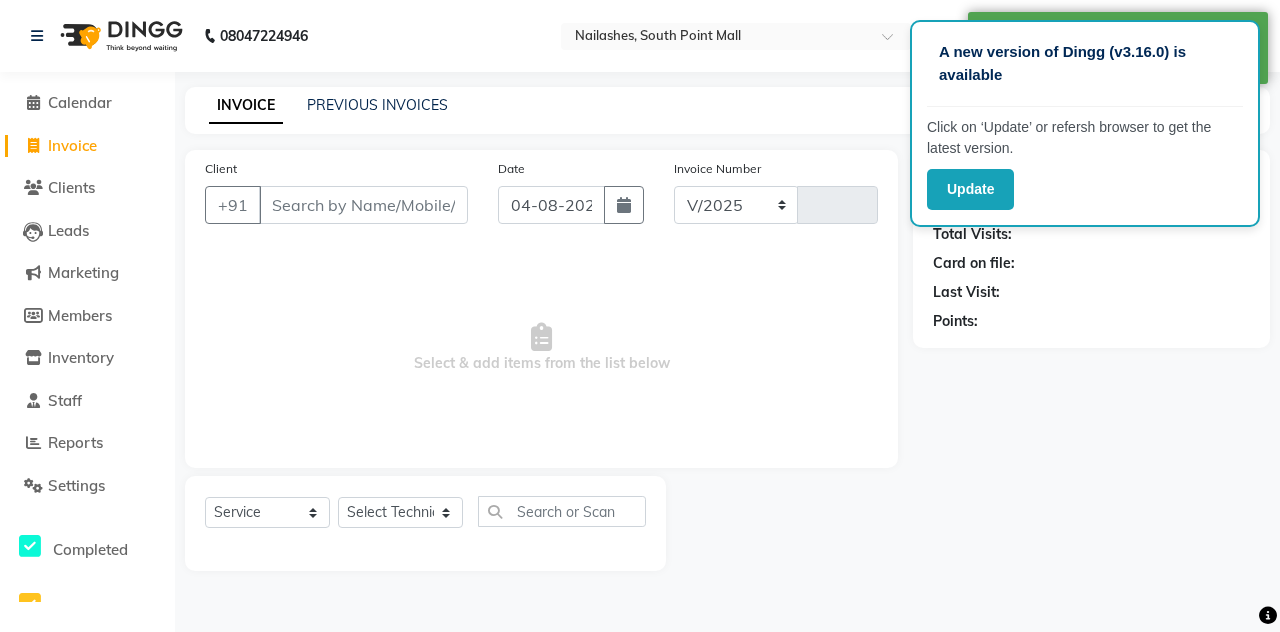 select on "3926" 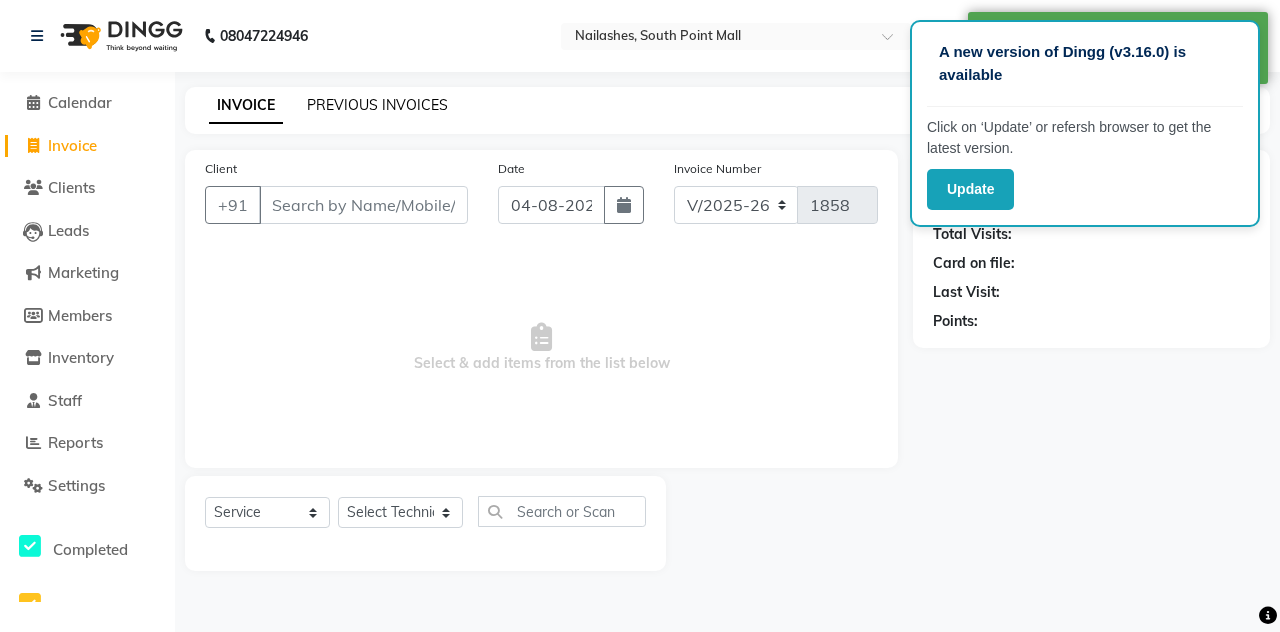 click on "PREVIOUS INVOICES" 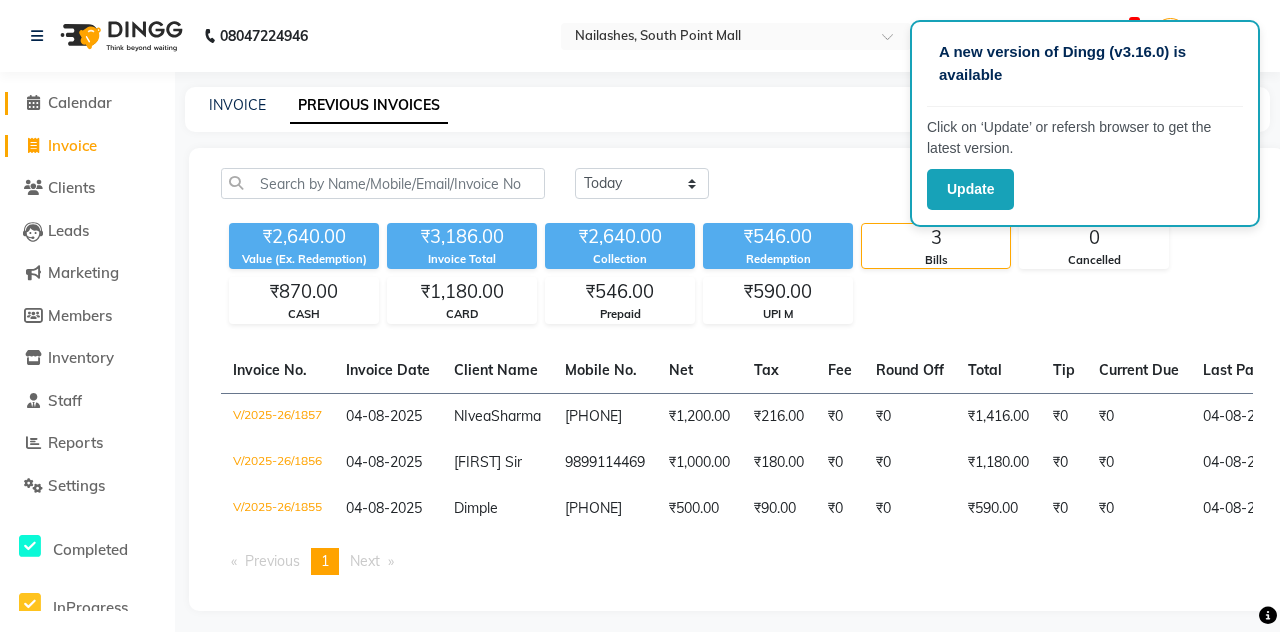 click on "Calendar" 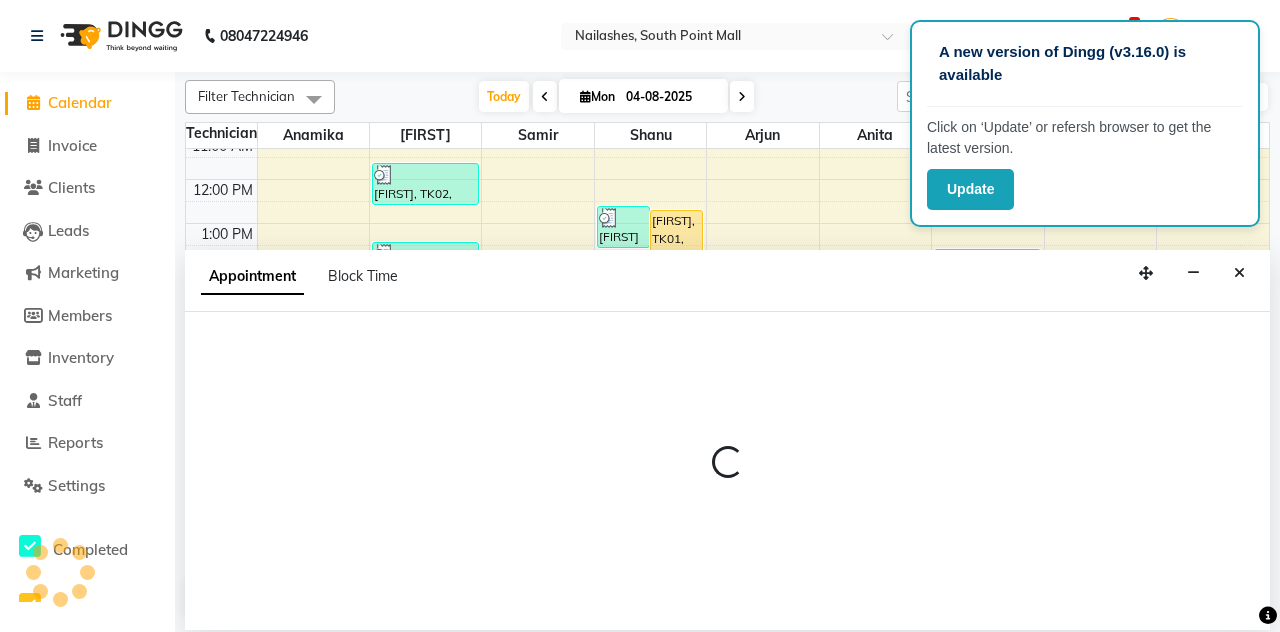 scroll, scrollTop: 154, scrollLeft: 0, axis: vertical 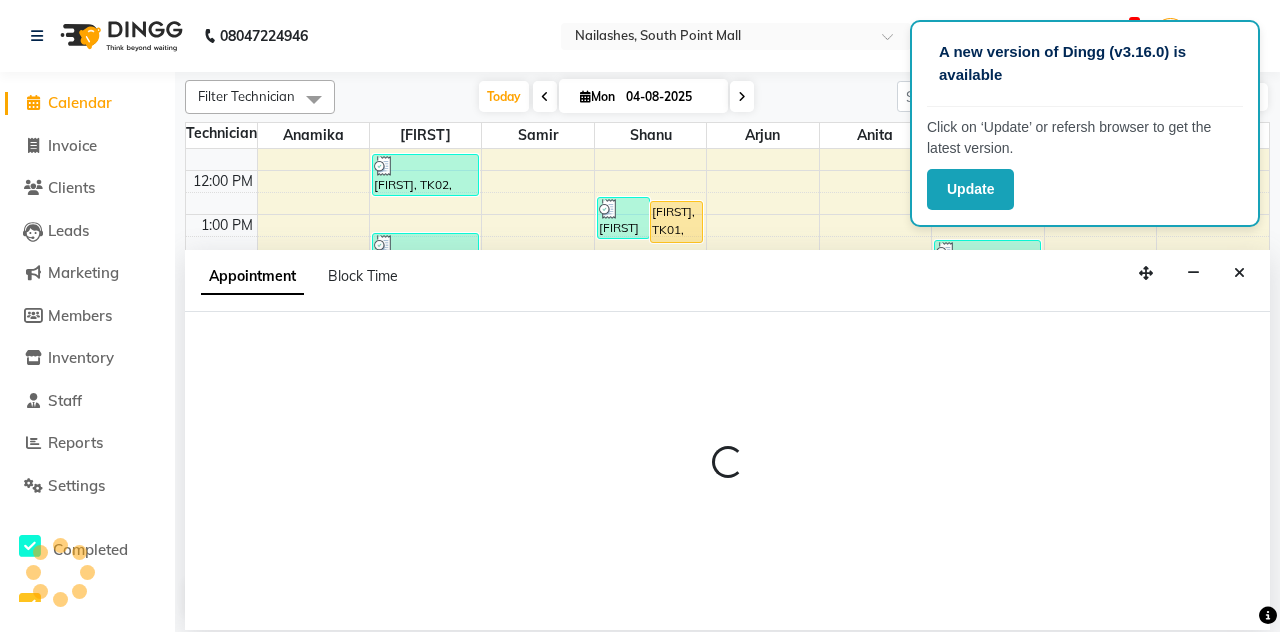 select on "19476" 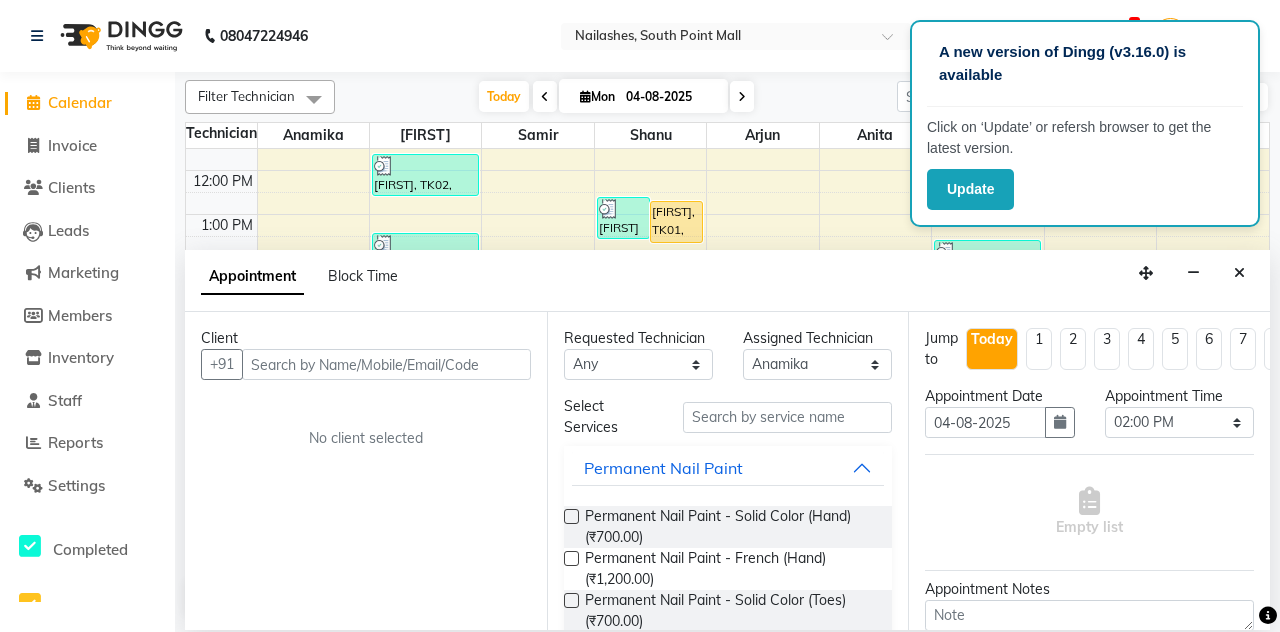 click on "Calendar" 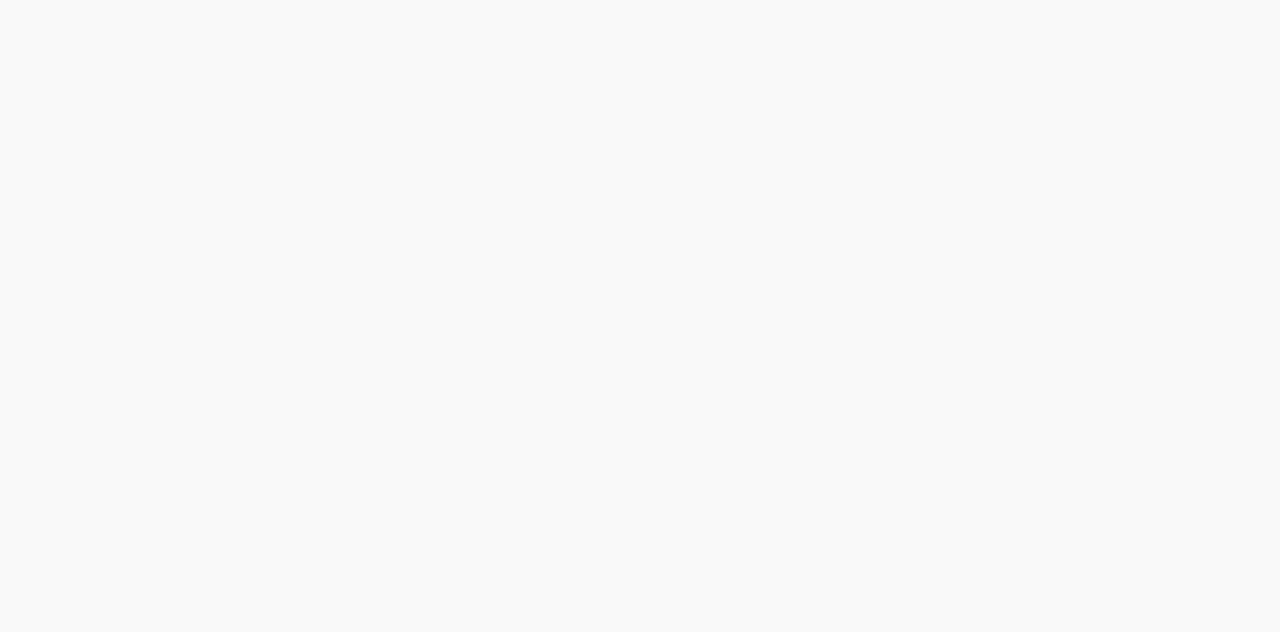 select on "service" 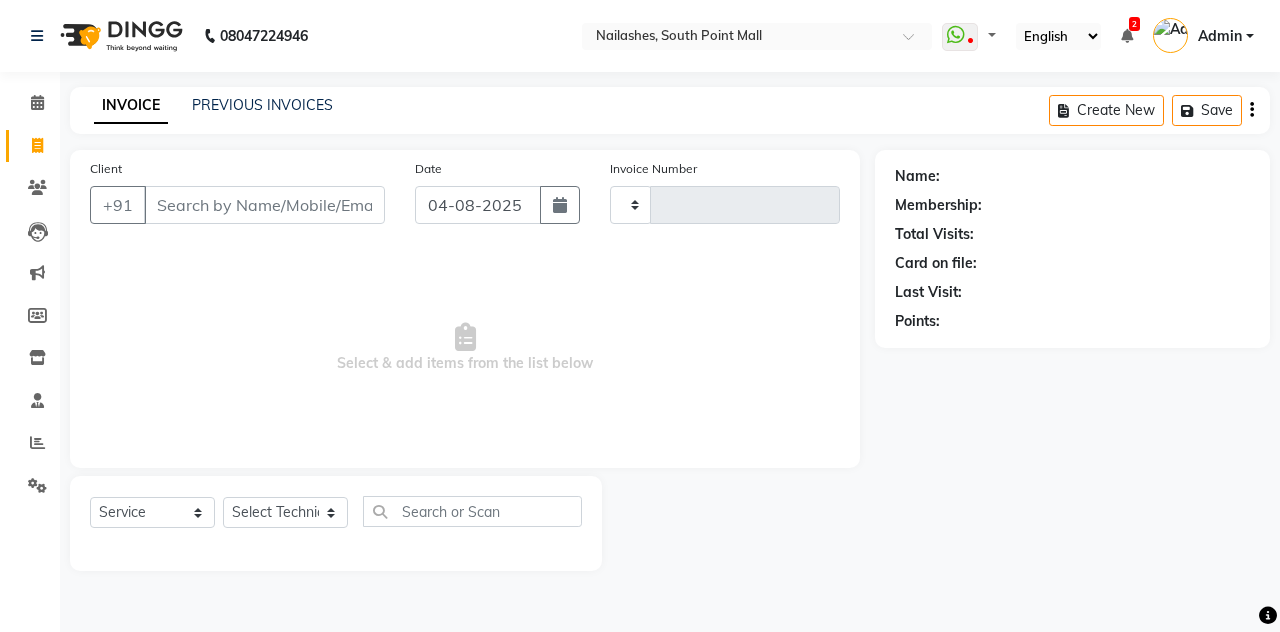 scroll, scrollTop: 0, scrollLeft: 0, axis: both 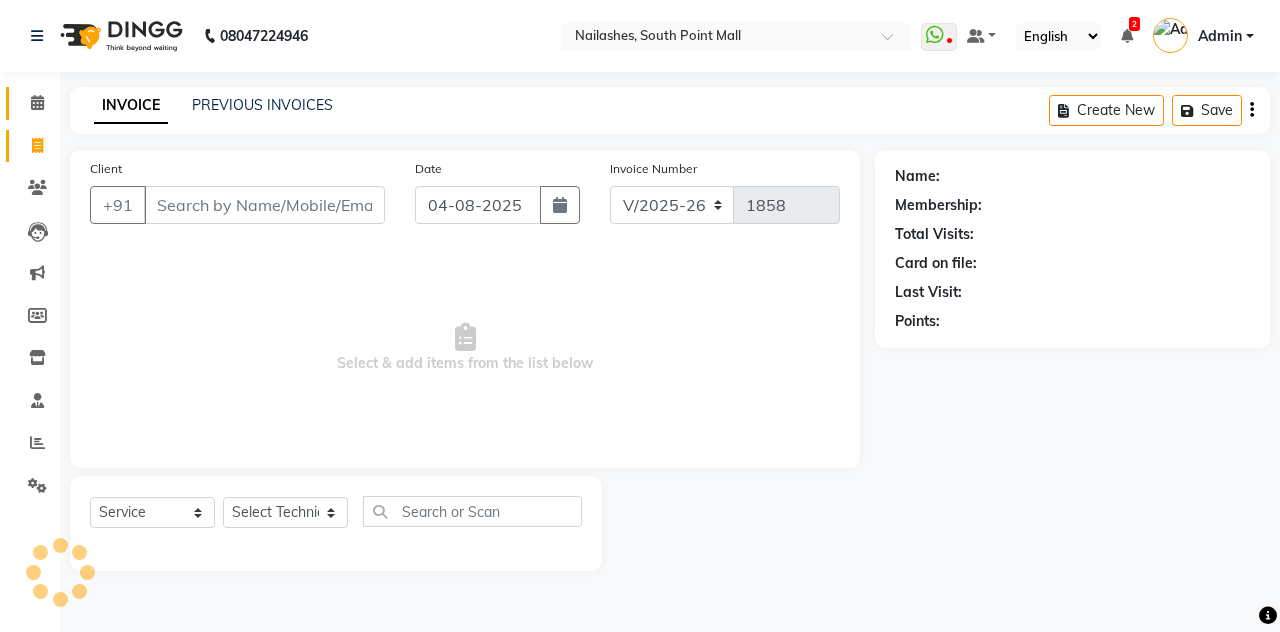 click 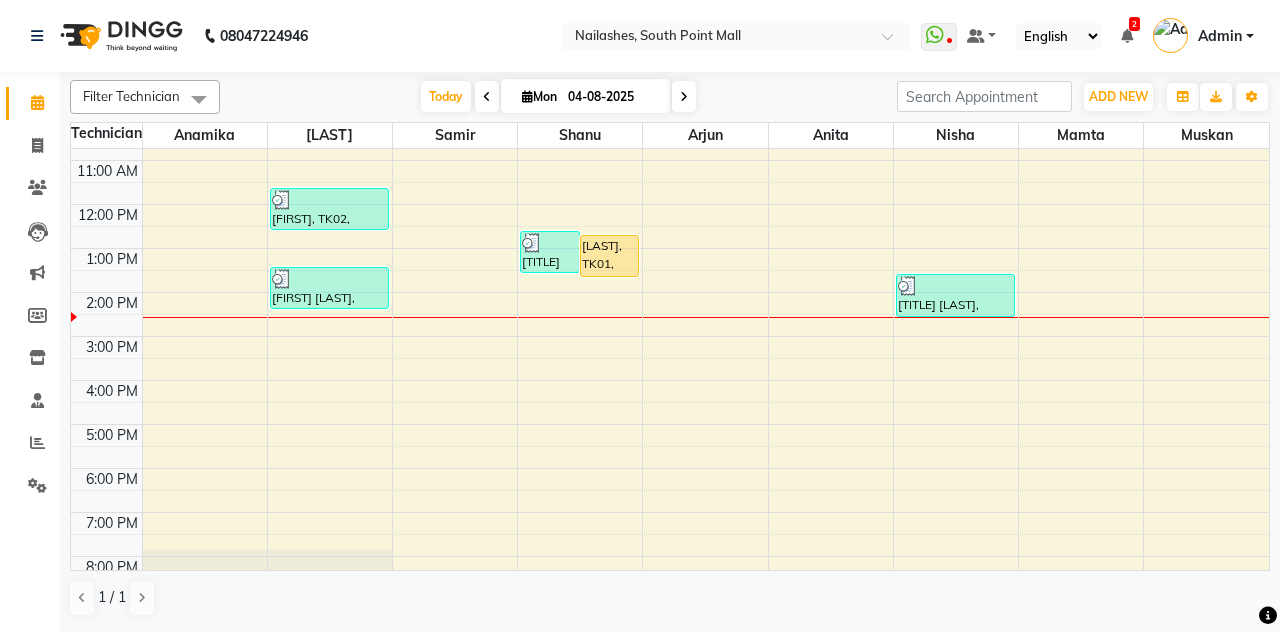 scroll, scrollTop: 127, scrollLeft: 0, axis: vertical 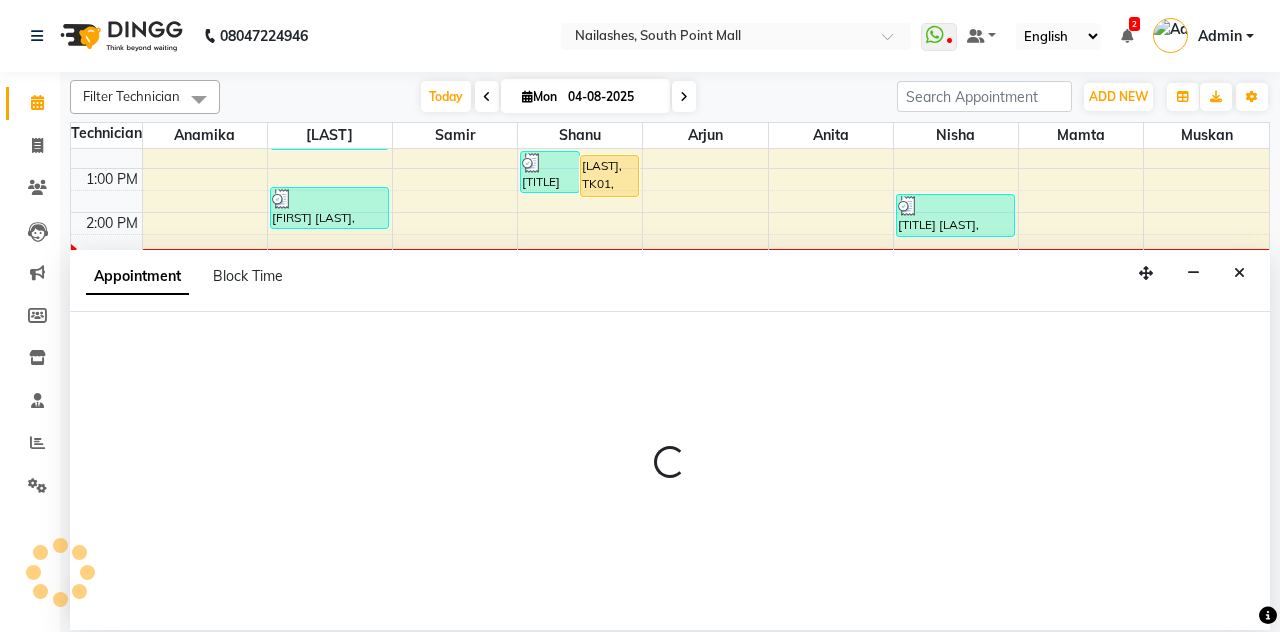 select on "19477" 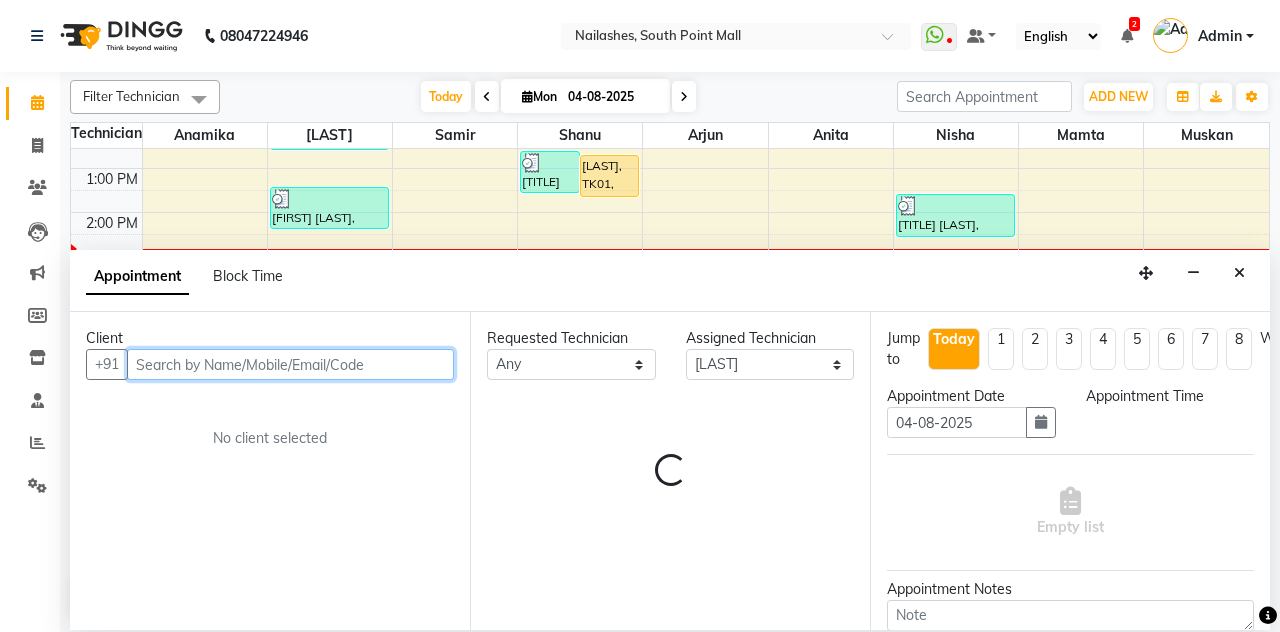 select on "960" 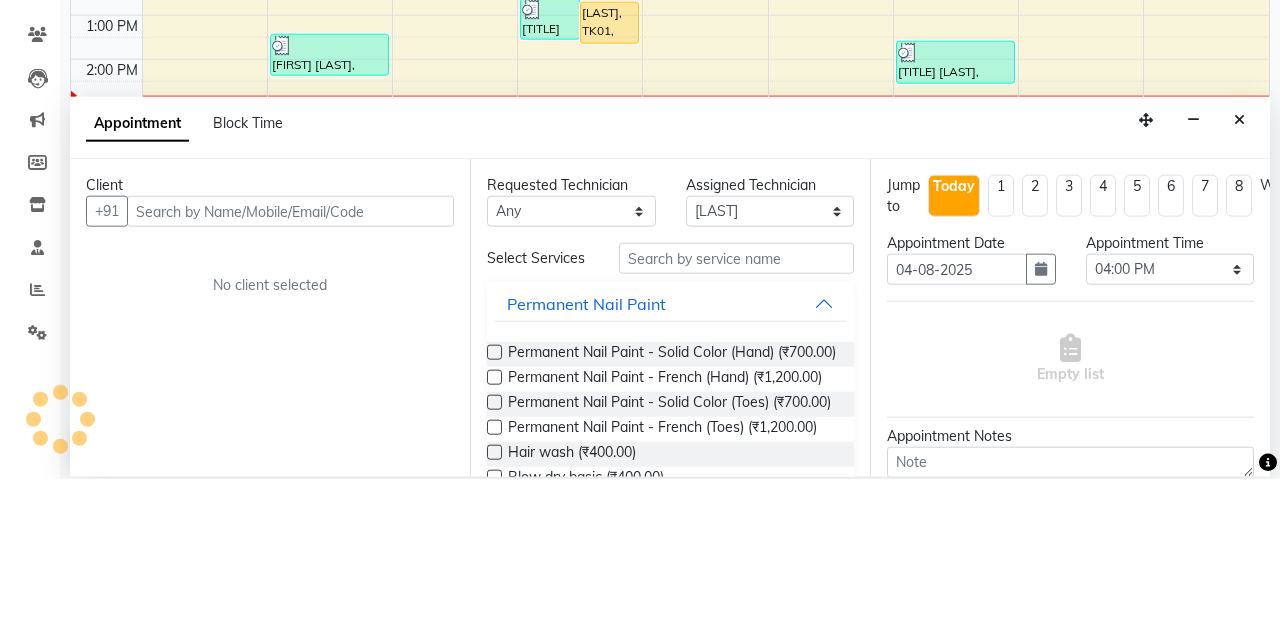 click at bounding box center [1239, 273] 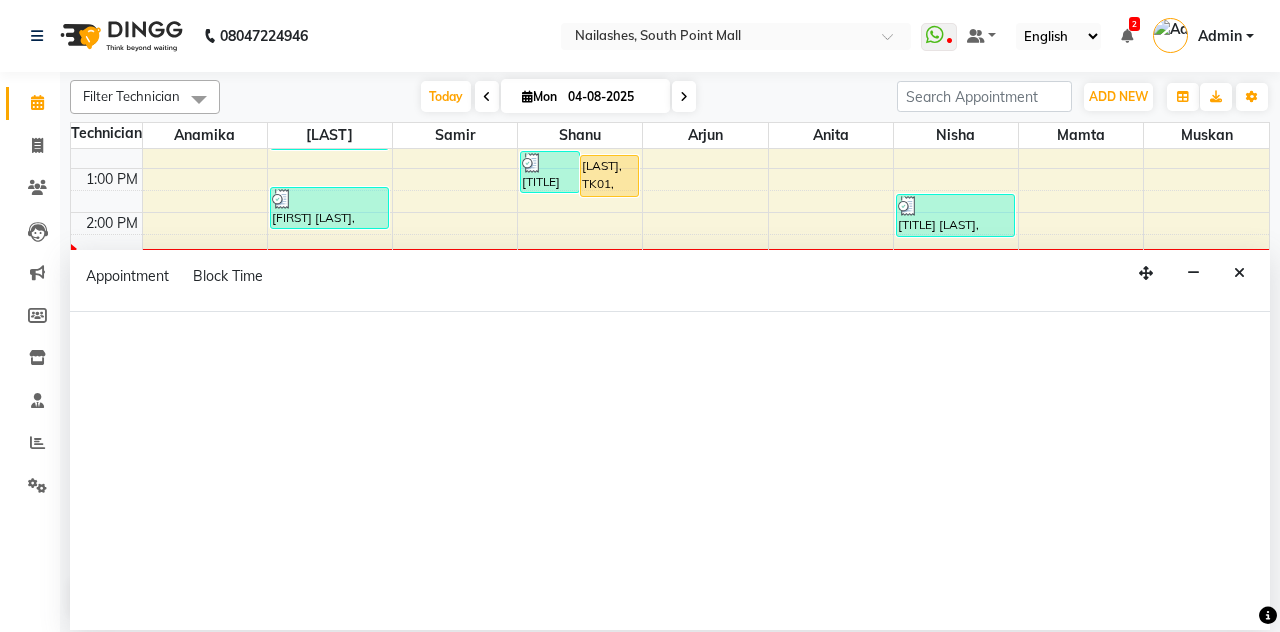scroll, scrollTop: 254, scrollLeft: 0, axis: vertical 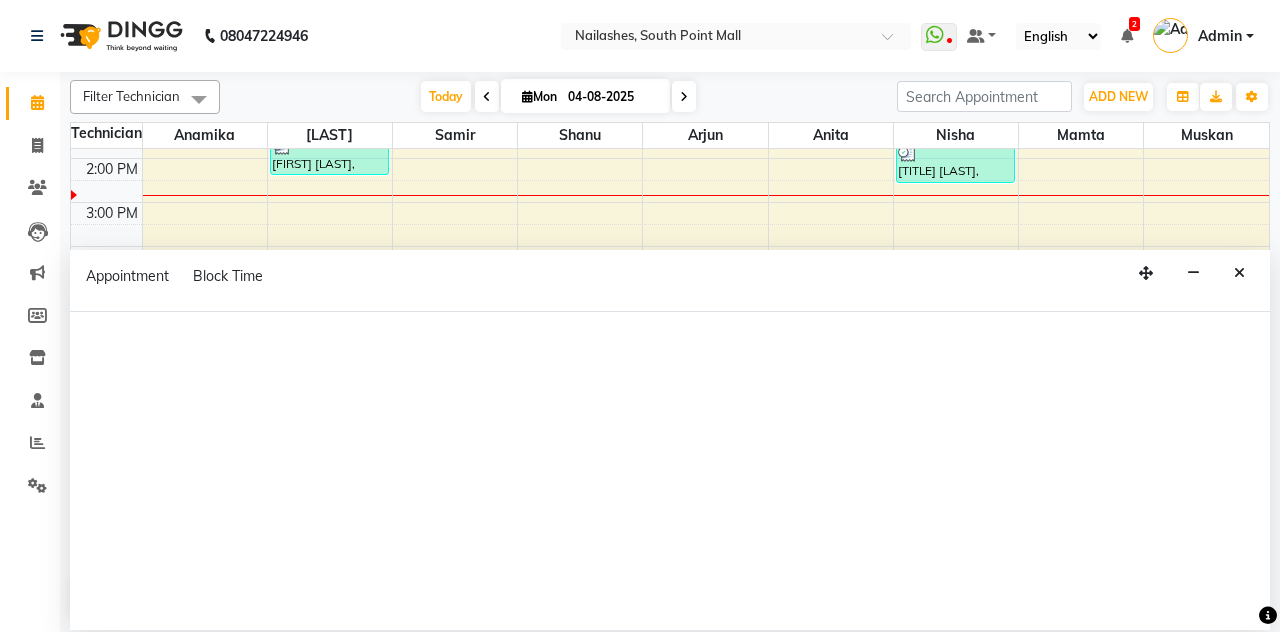 select on "52460" 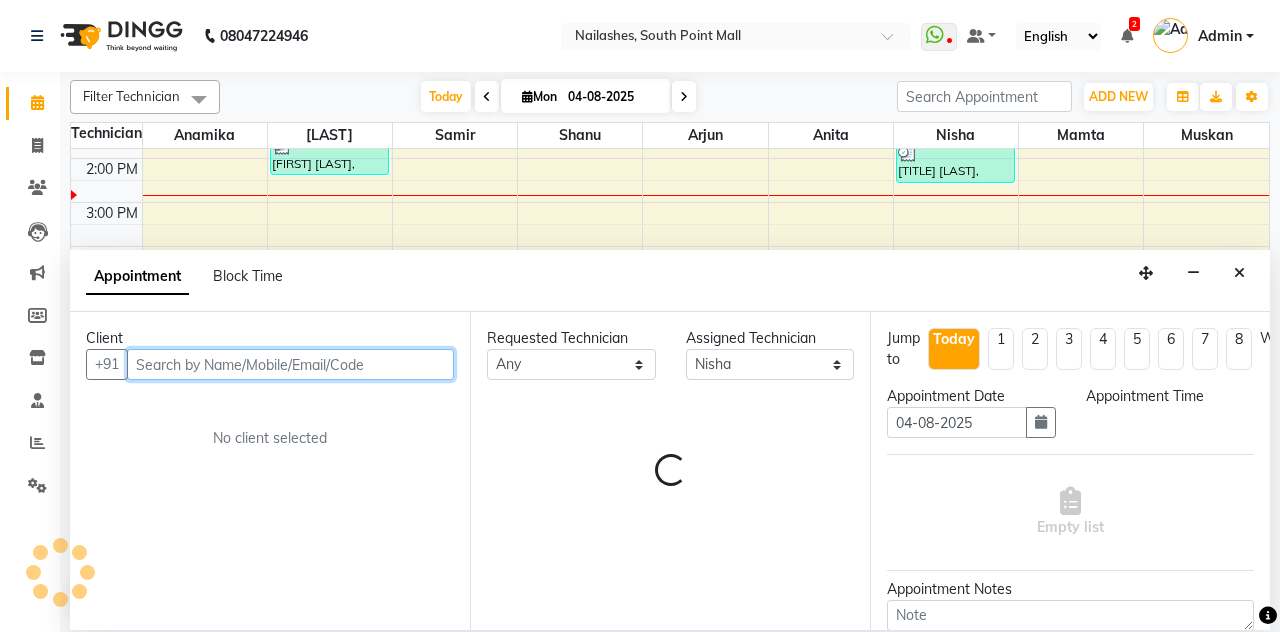 select on "1200" 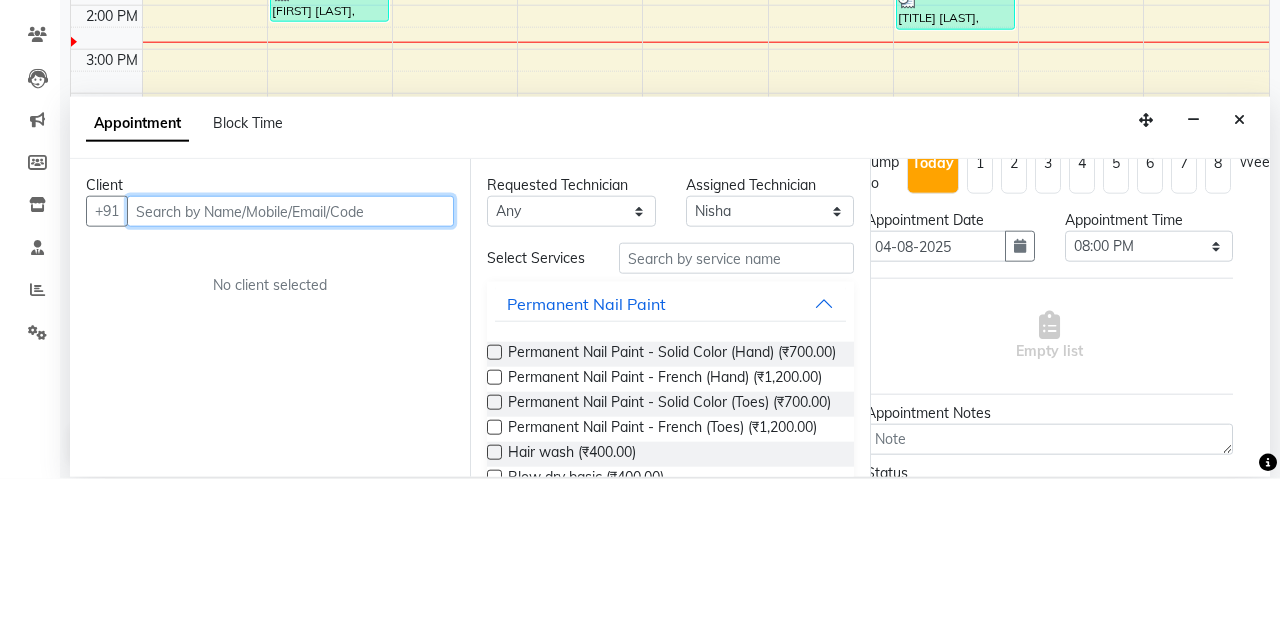 scroll, scrollTop: 28, scrollLeft: 21, axis: both 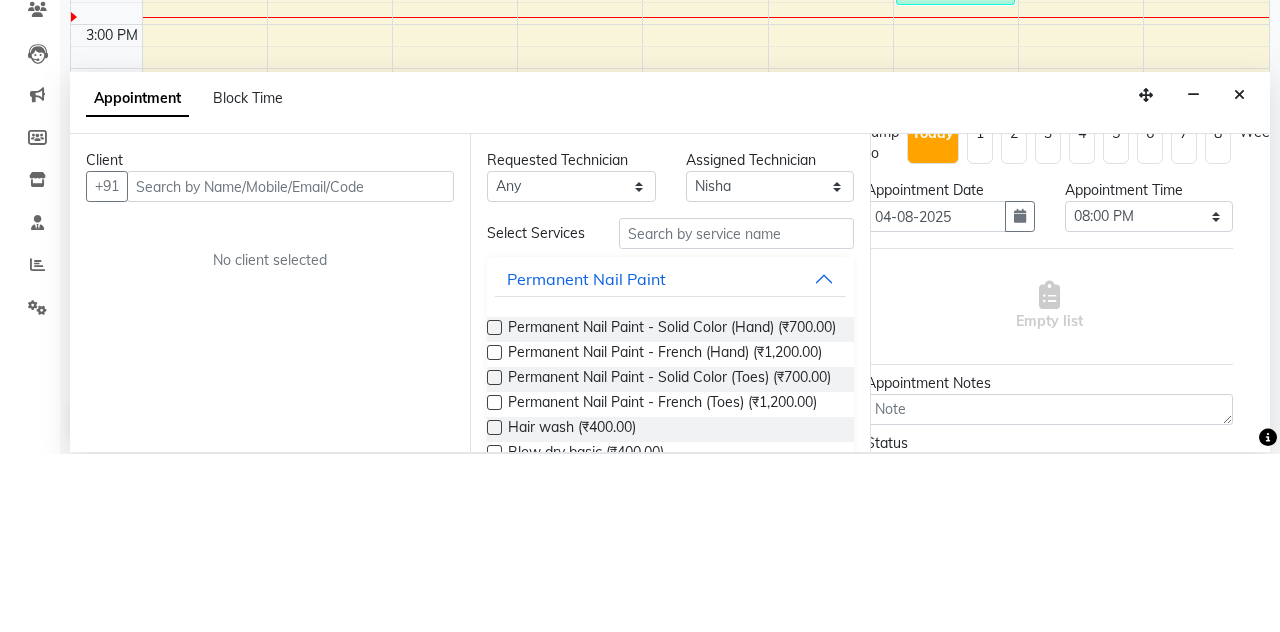 click at bounding box center [1239, 273] 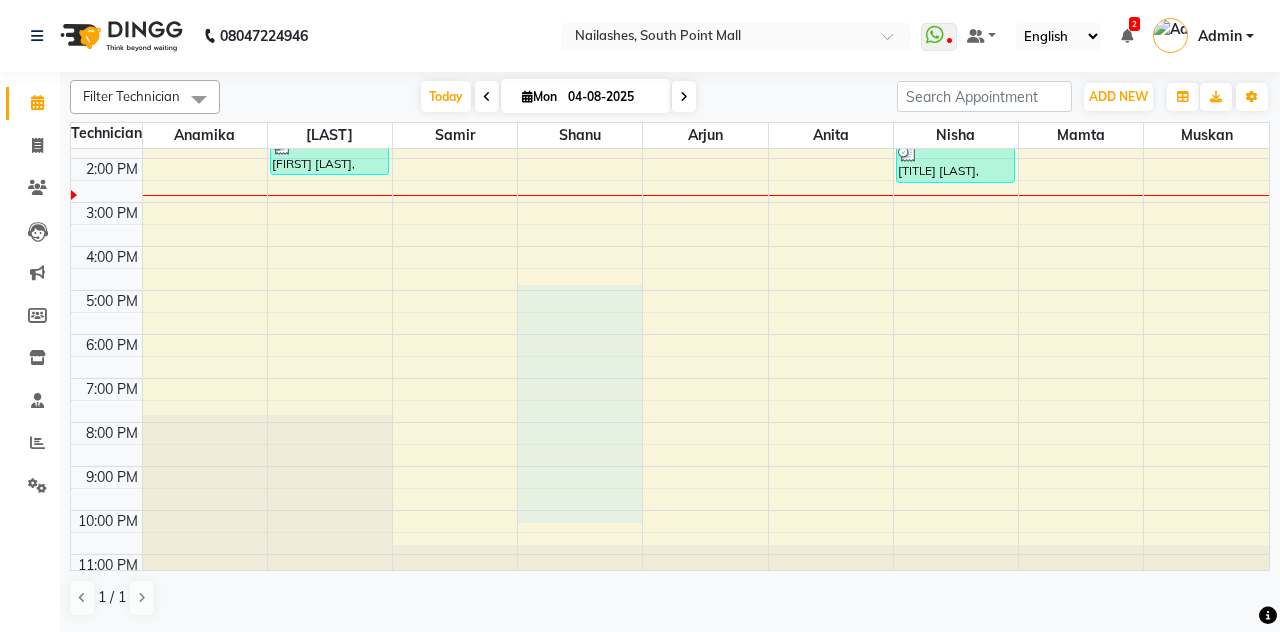 select on "19580" 